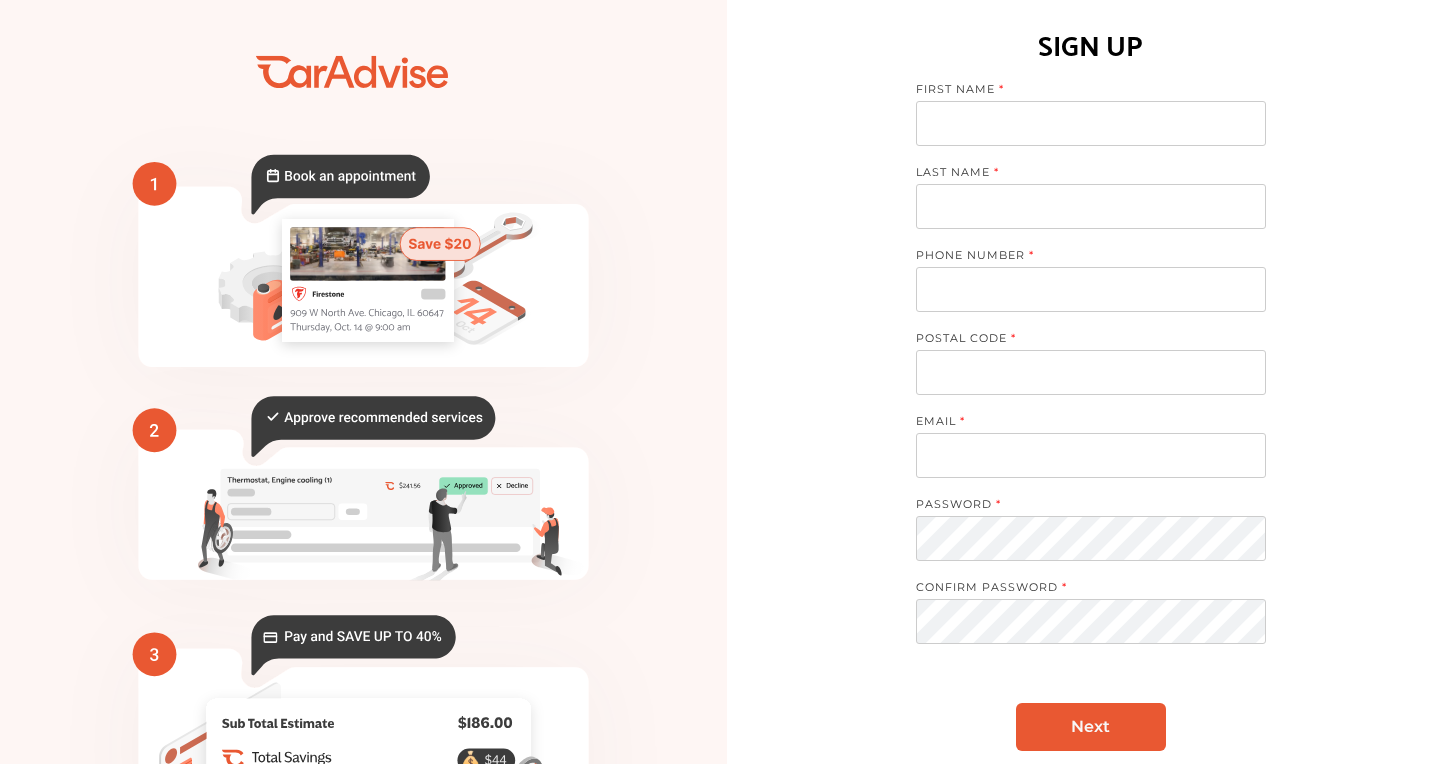 scroll, scrollTop: 0, scrollLeft: 0, axis: both 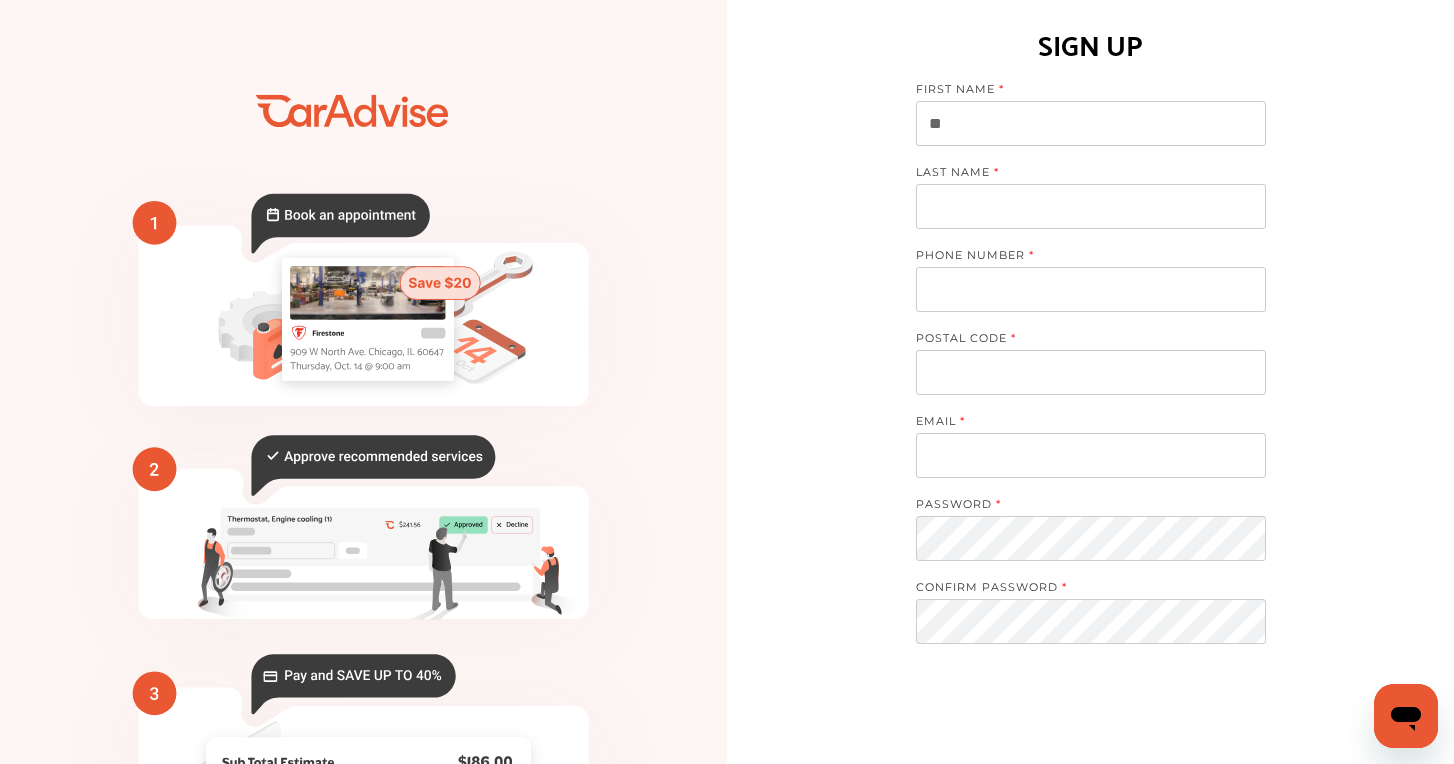 type on "*" 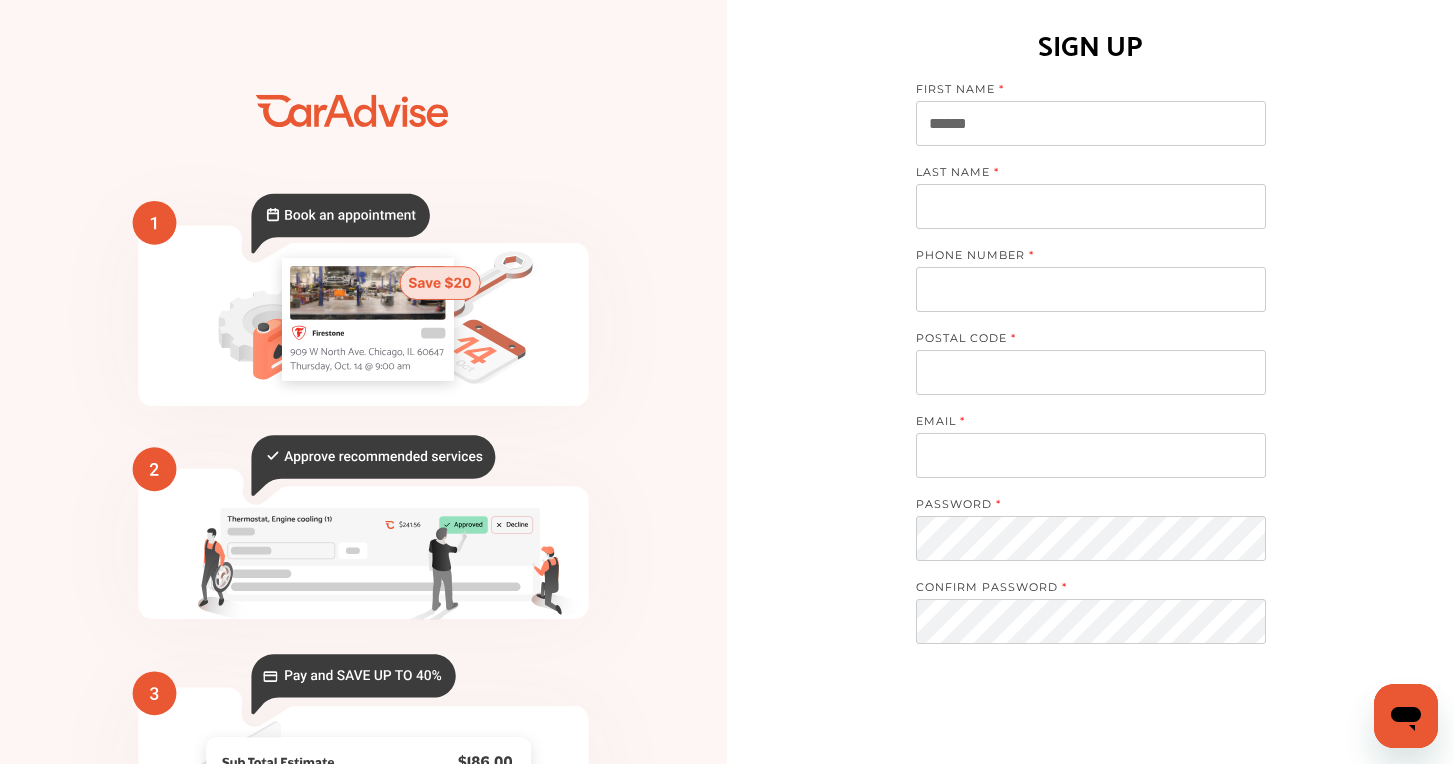 type on "******" 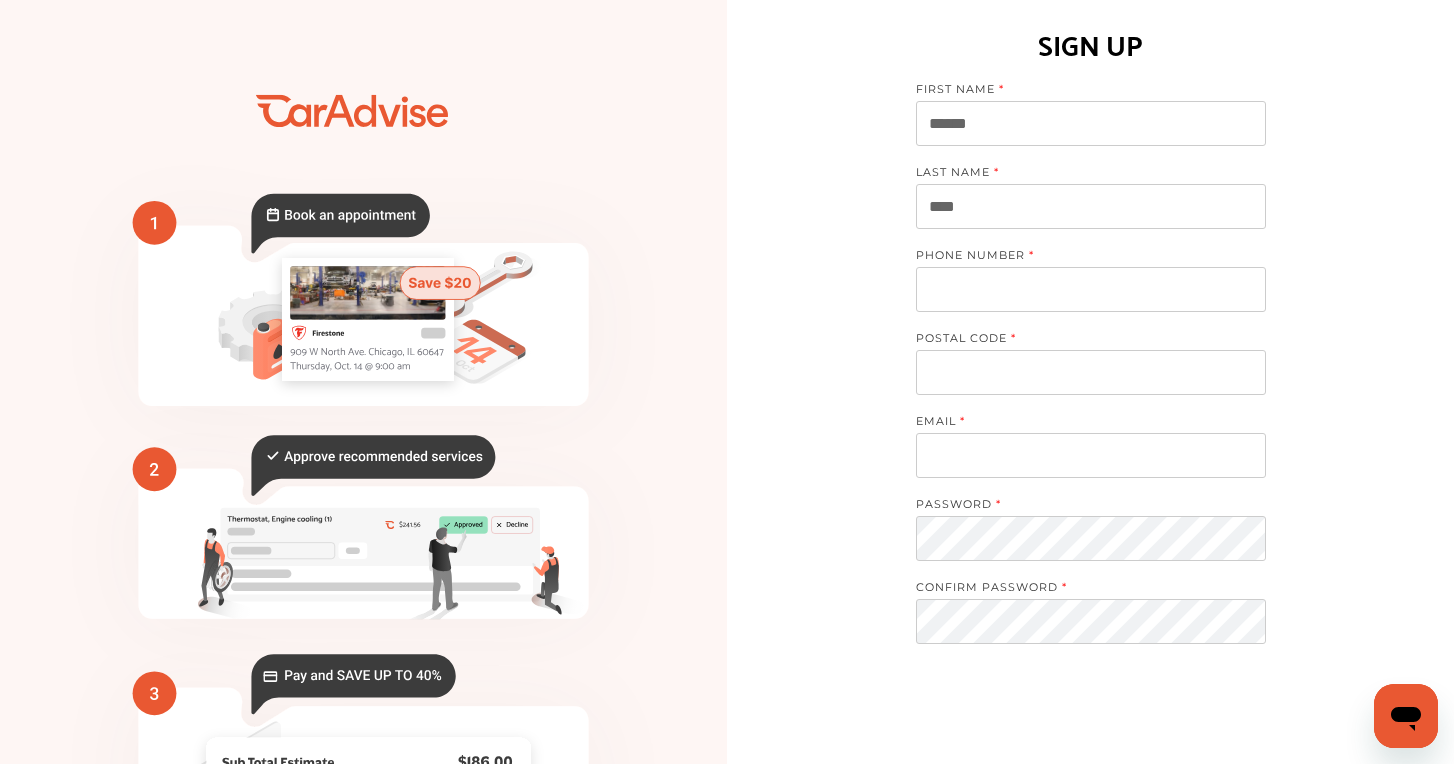 type on "****" 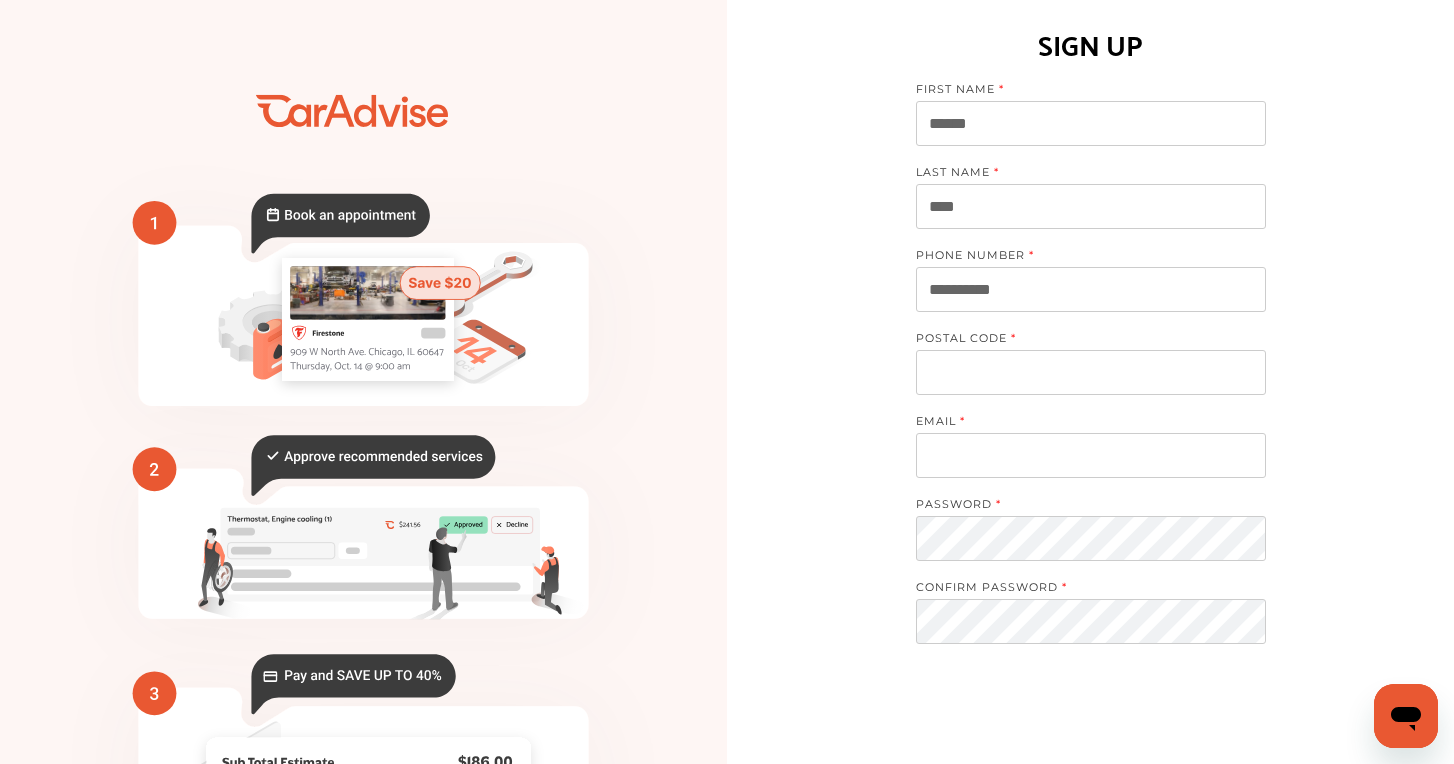type on "**********" 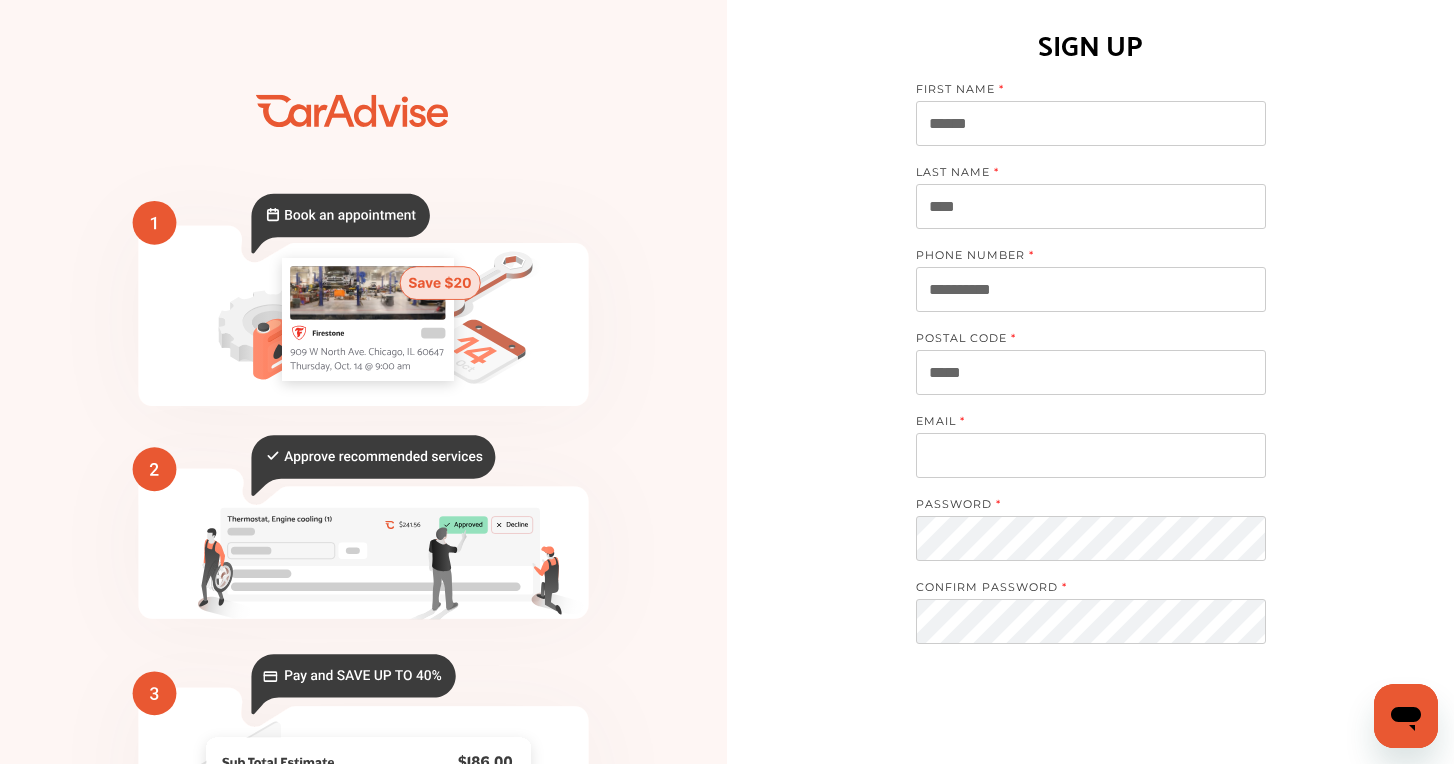 type on "*****" 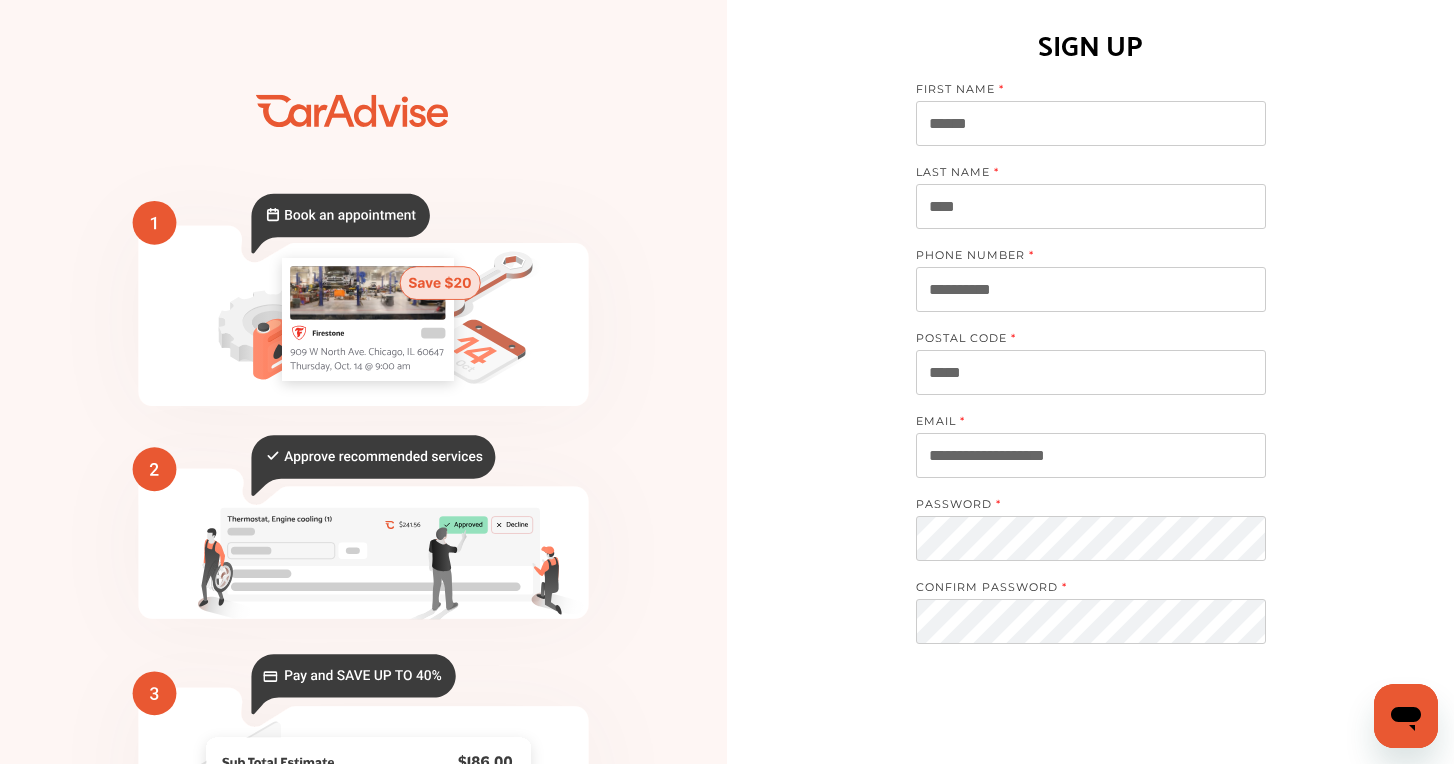 type on "**********" 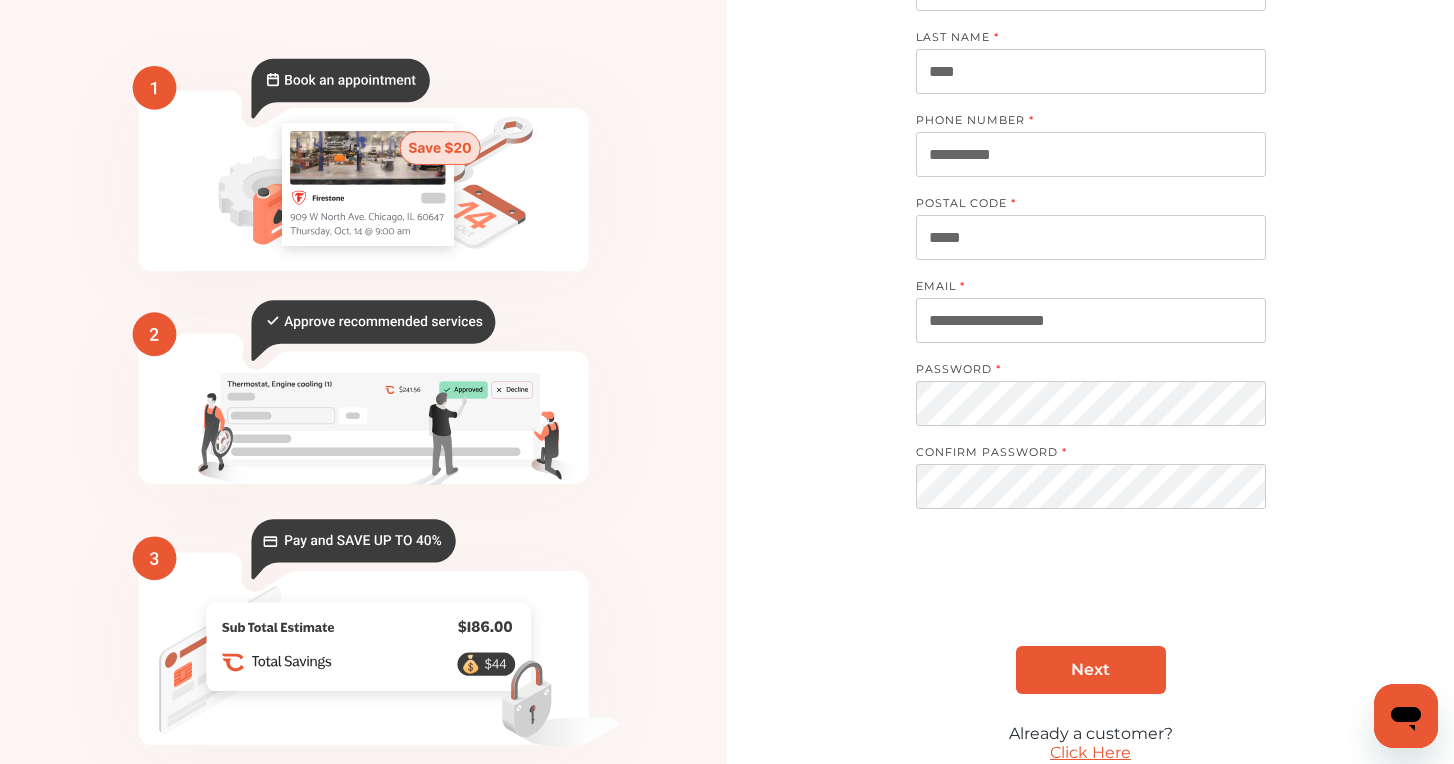scroll, scrollTop: 197, scrollLeft: 0, axis: vertical 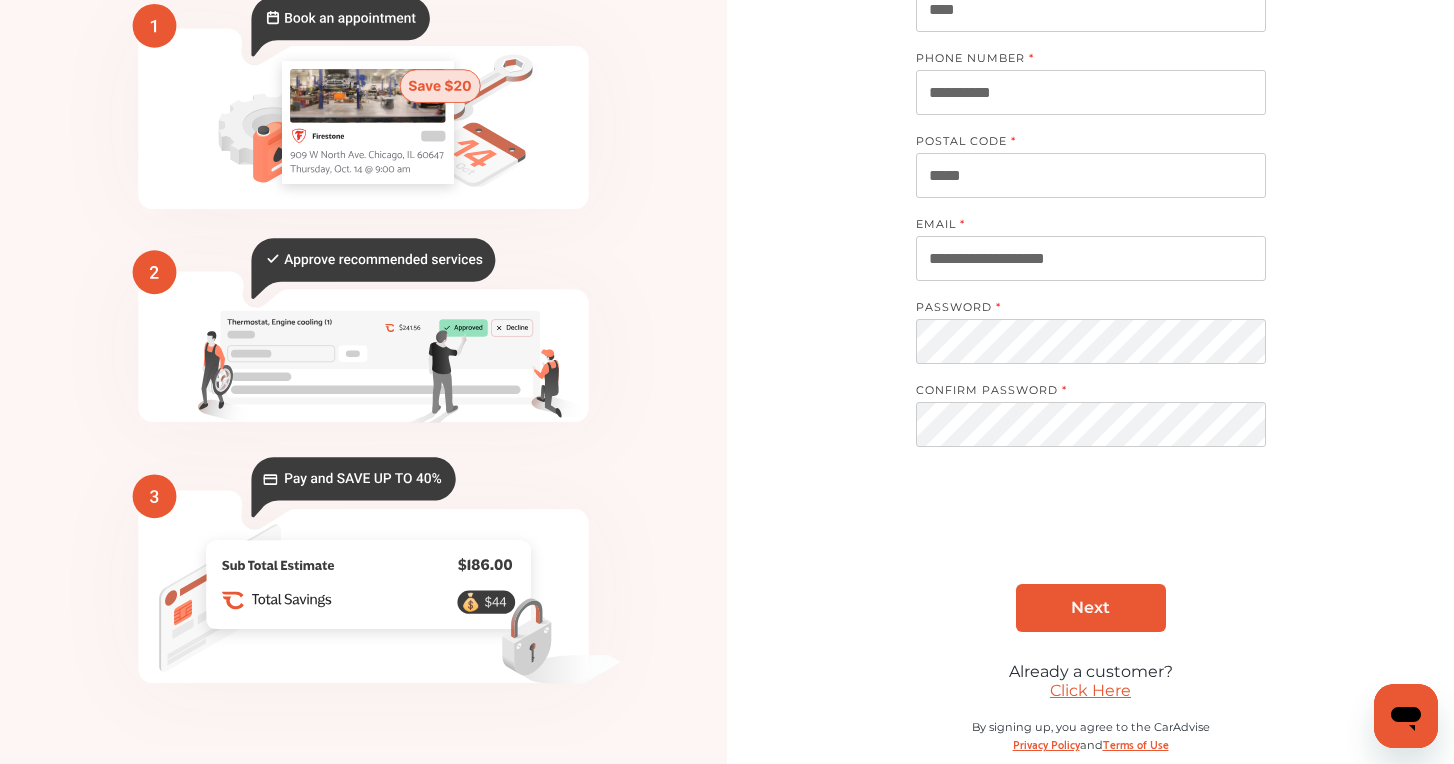 click on "Next" at bounding box center [1091, 608] 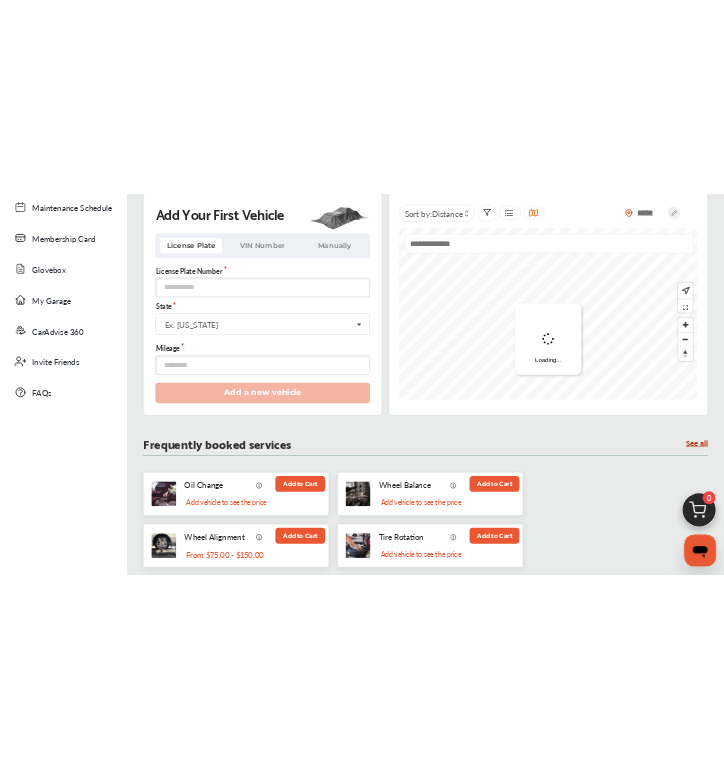 scroll, scrollTop: 0, scrollLeft: 0, axis: both 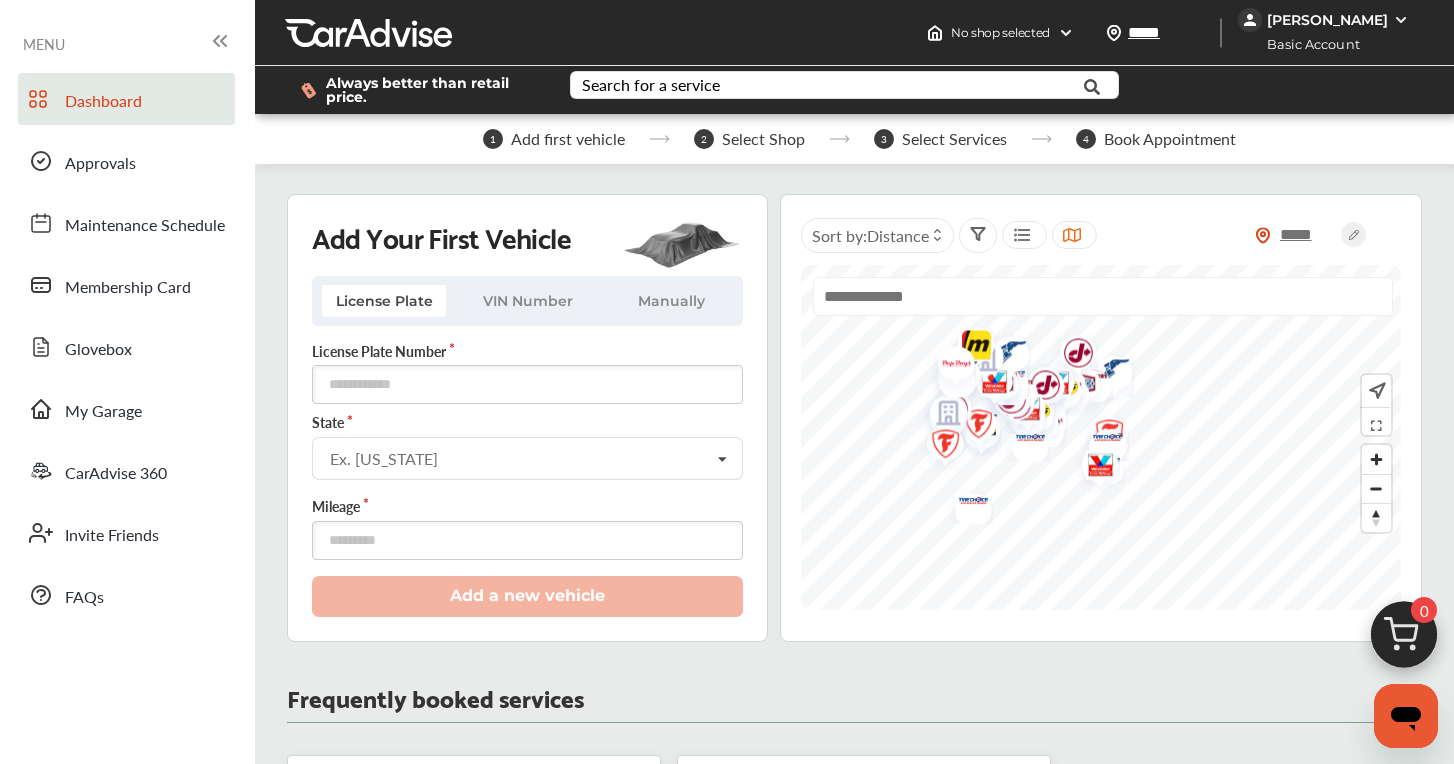 click on "VIN Number" at bounding box center [528, 301] 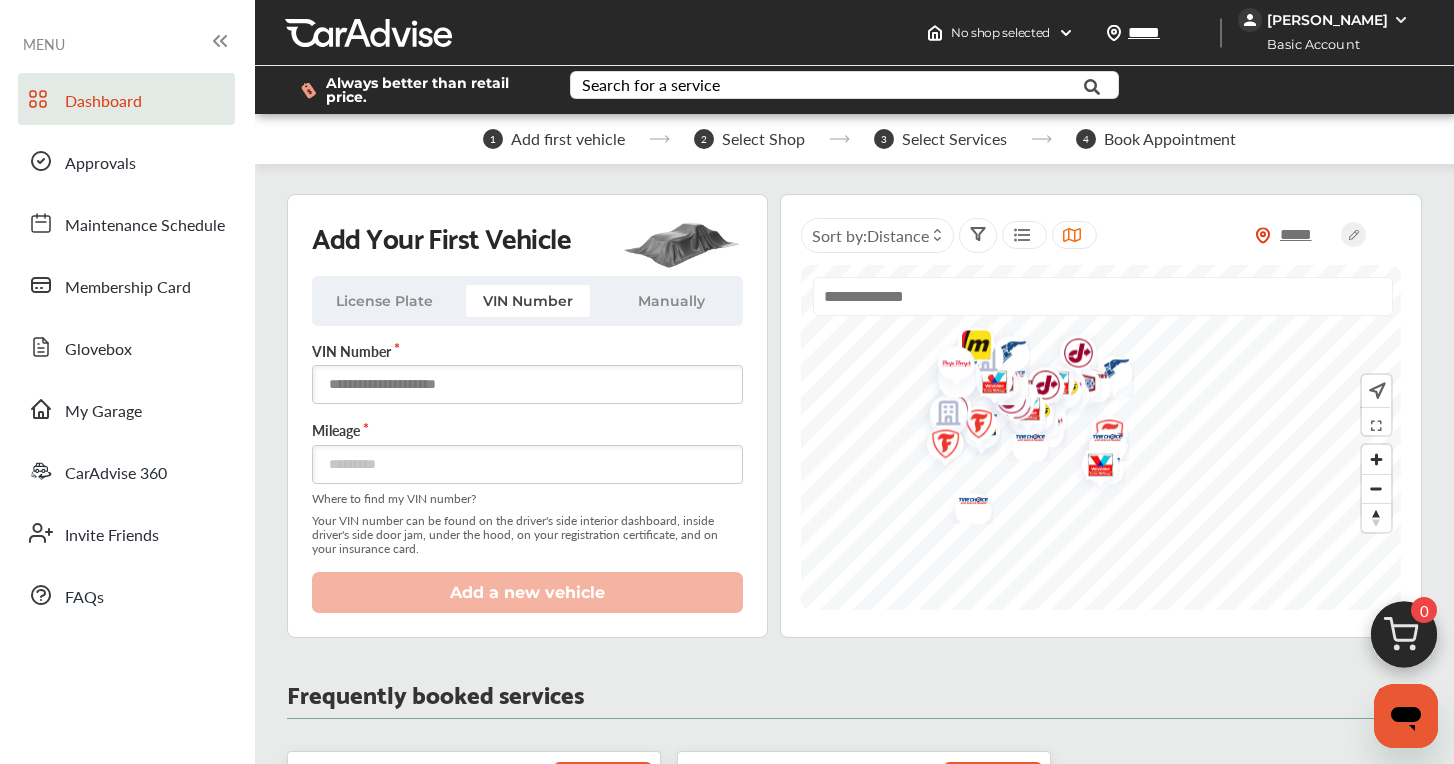 click at bounding box center [527, 384] 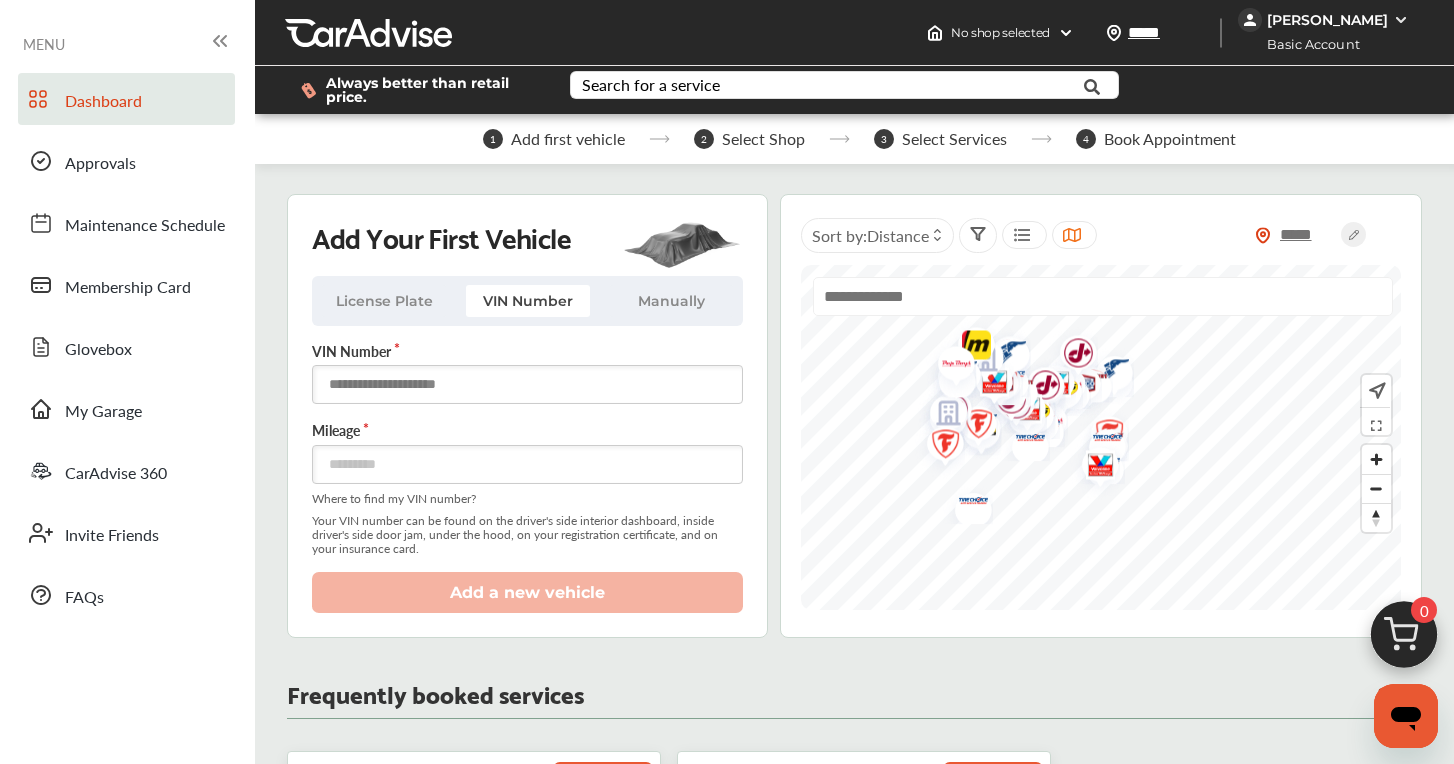 click at bounding box center [527, 384] 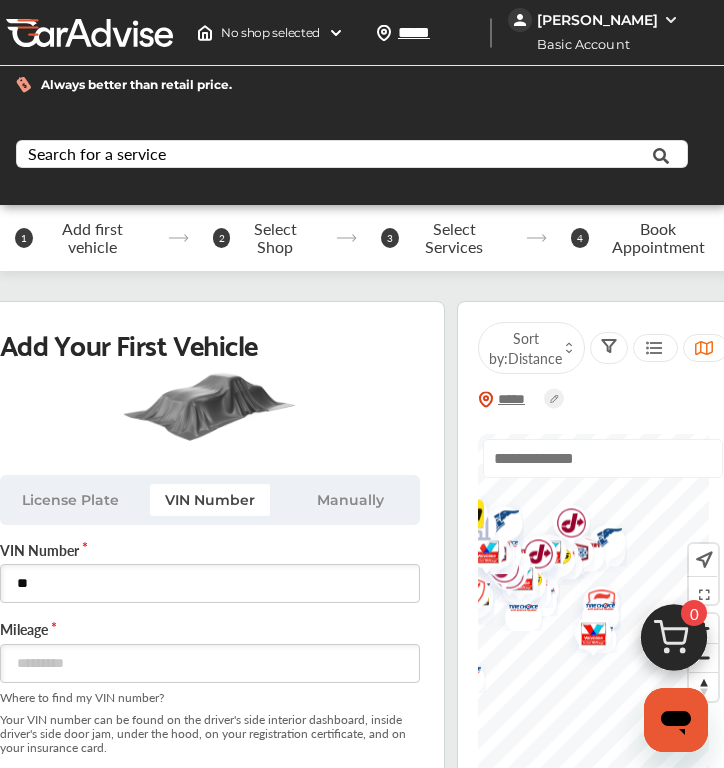 type on "*" 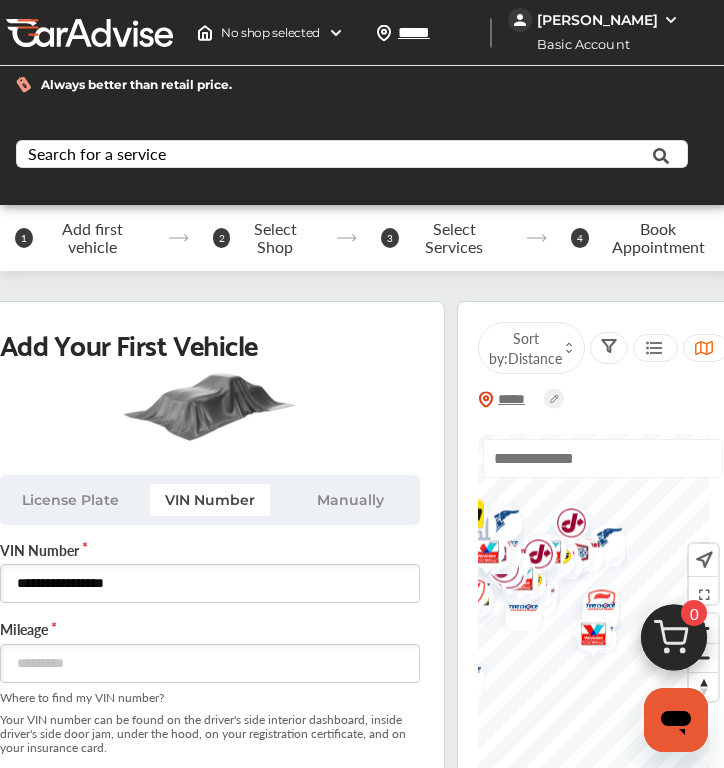 type on "**********" 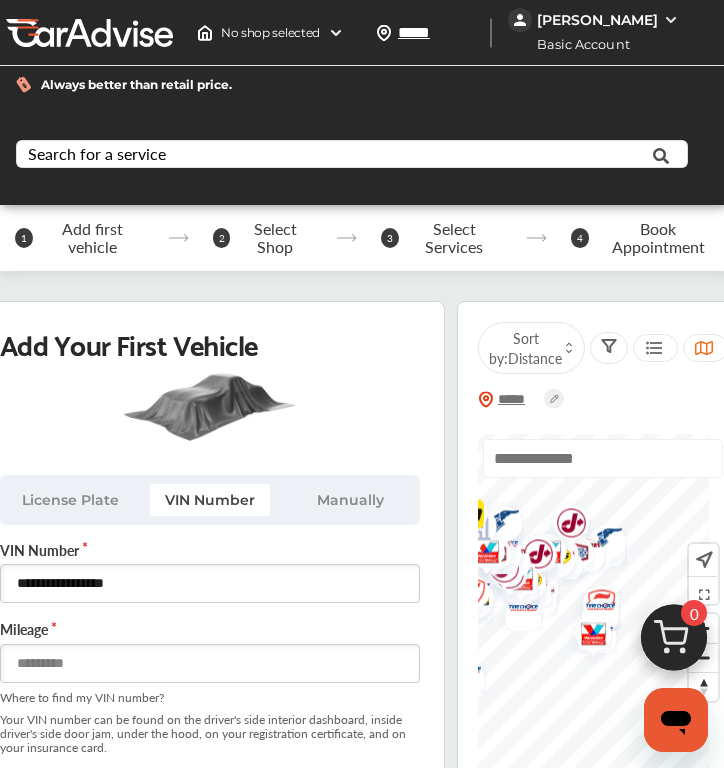 click at bounding box center [210, 663] 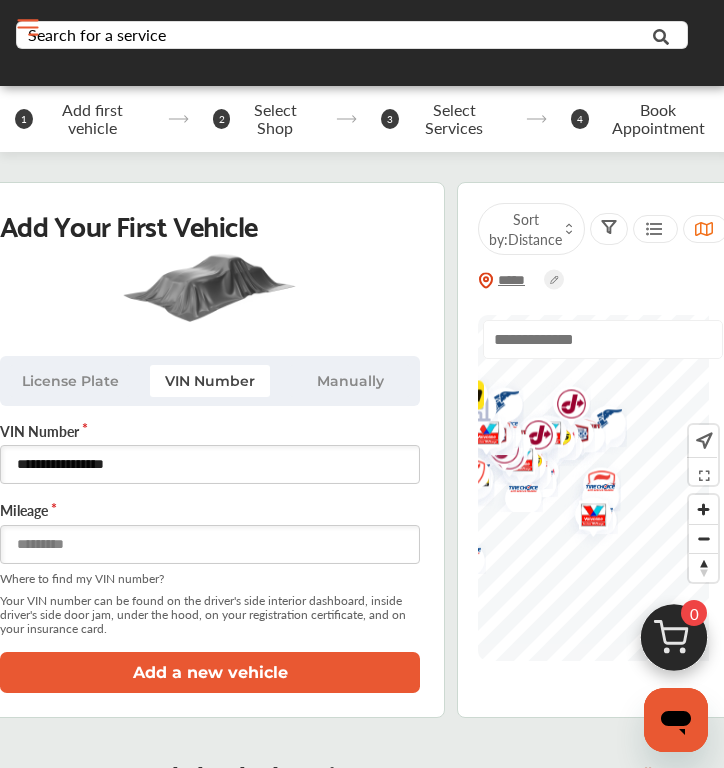 scroll, scrollTop: 123, scrollLeft: 0, axis: vertical 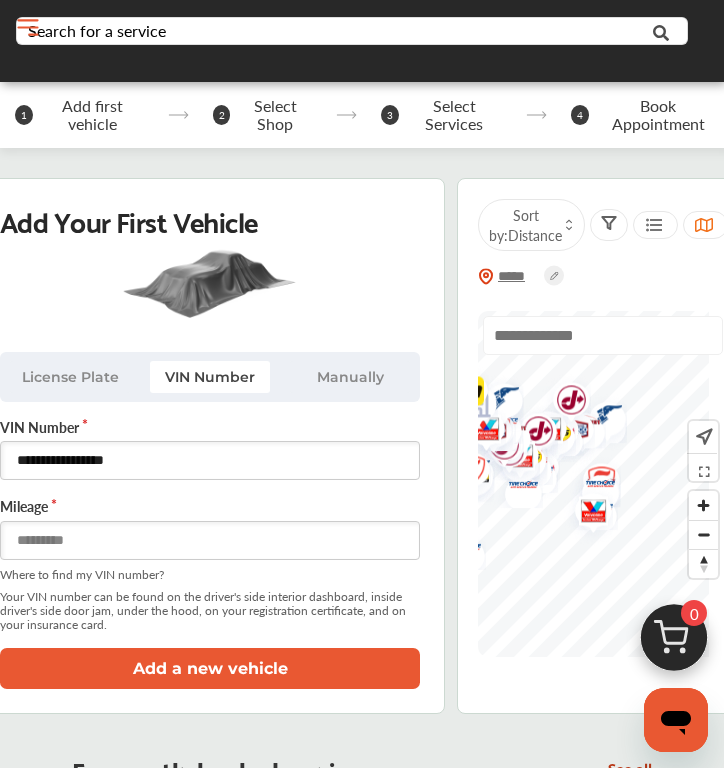 type on "******" 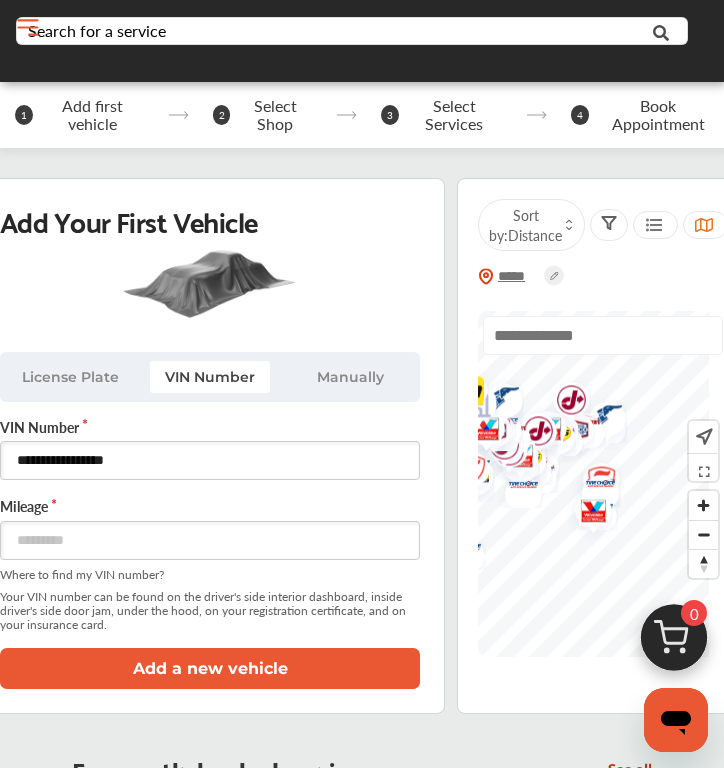 click on "Add a new vehicle" at bounding box center [210, 668] 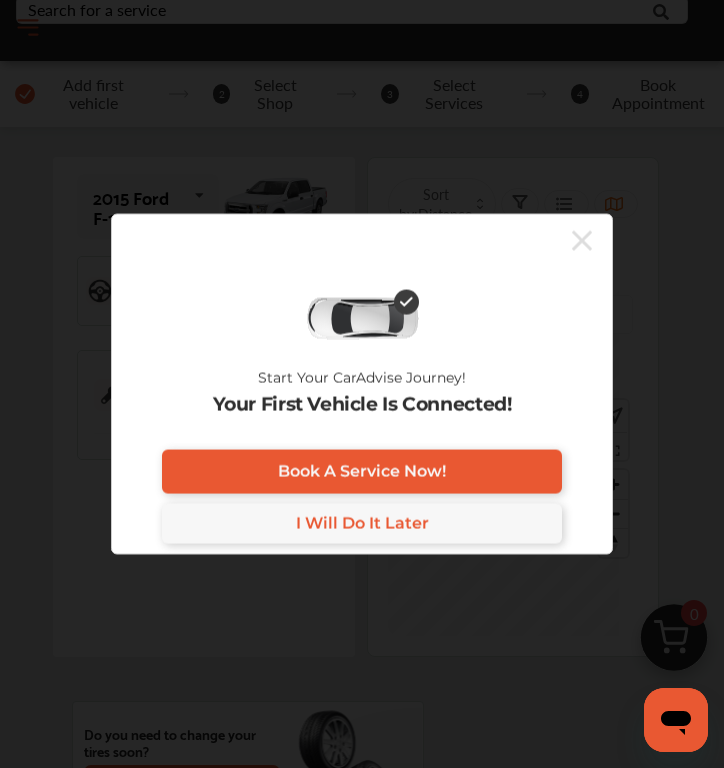 scroll, scrollTop: 138, scrollLeft: 0, axis: vertical 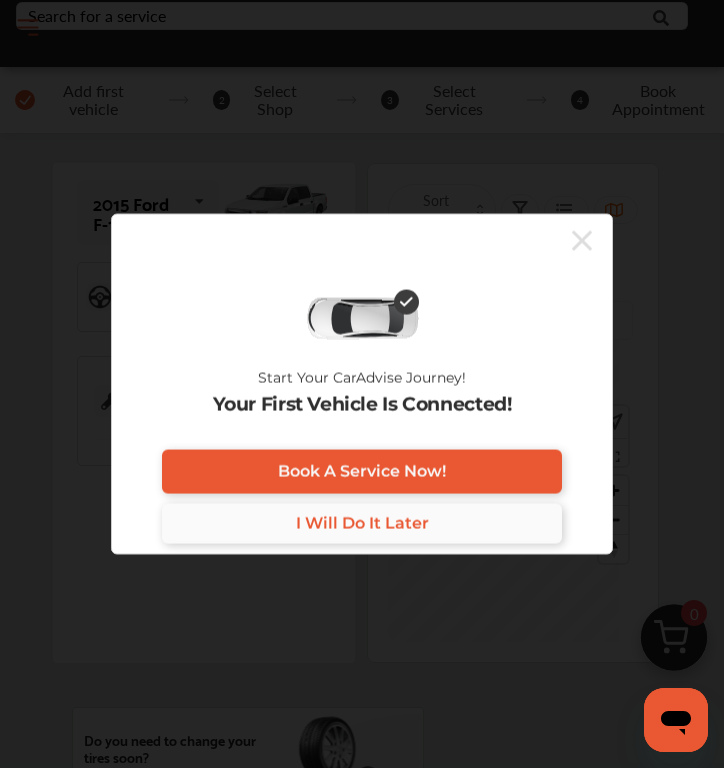 click on "I Will Do It Later" at bounding box center [362, 523] 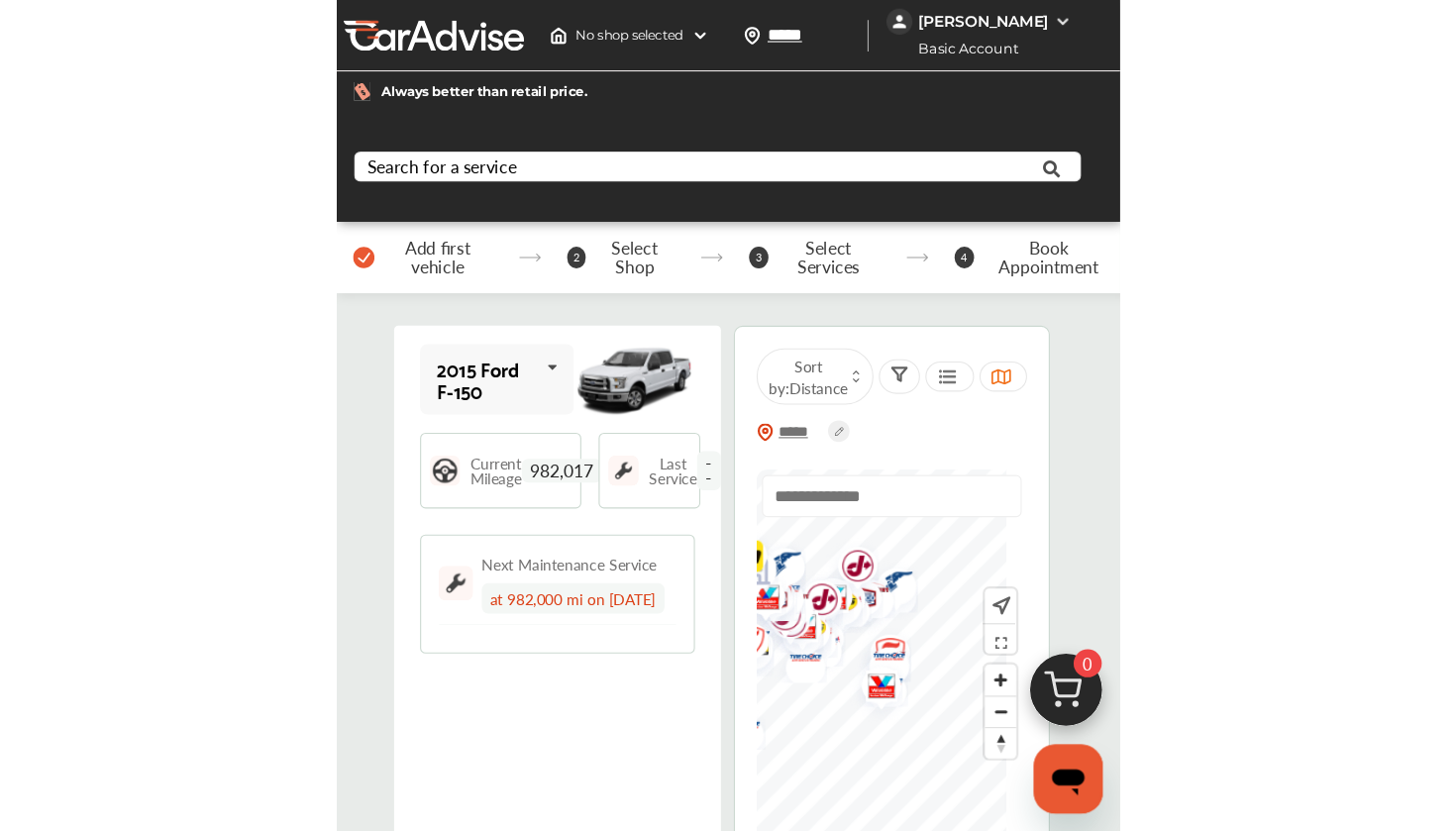 scroll, scrollTop: 0, scrollLeft: 0, axis: both 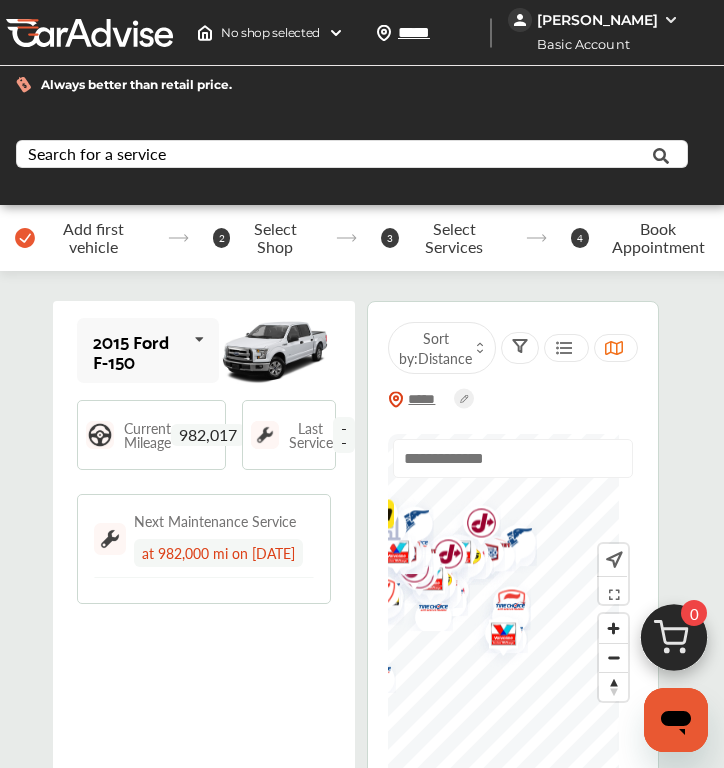 click on "Current Mileage 982,017" at bounding box center [151, 435] 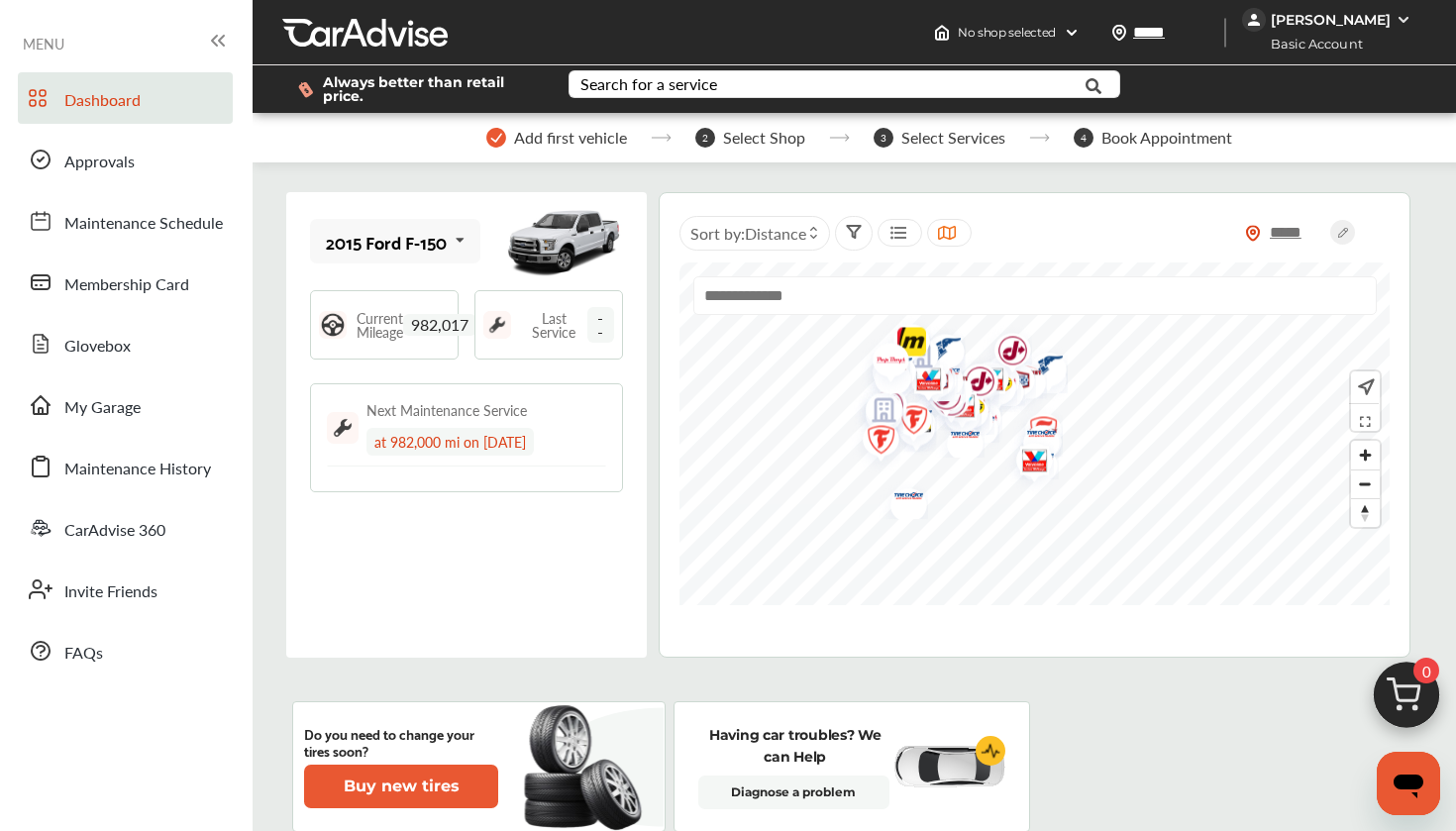 click on "at 982,000 mi on [DATE]" at bounding box center (450, 442) 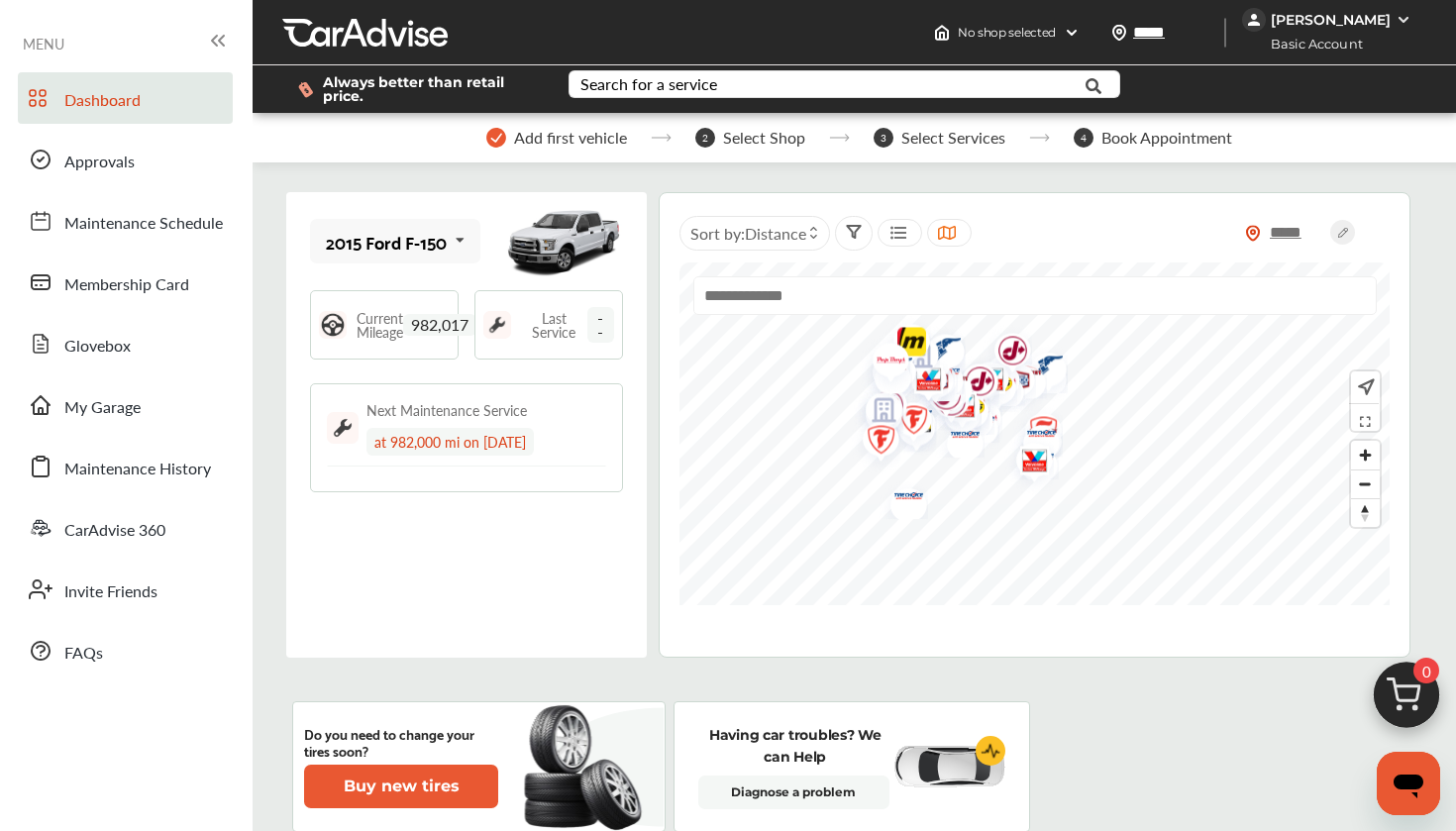 click on "Current Mileage" at bounding box center (379, 325) 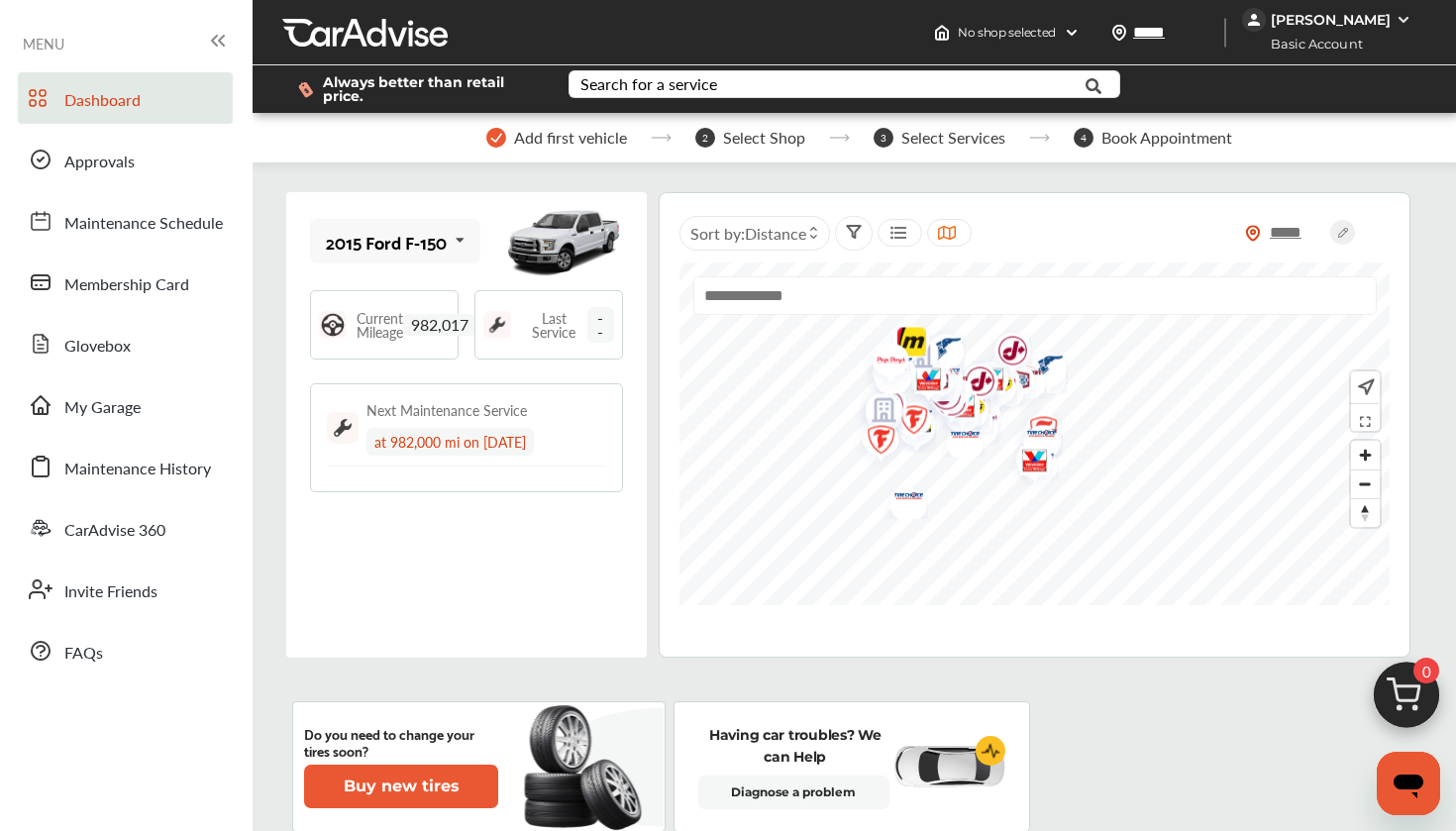 click at bounding box center [461, 240] 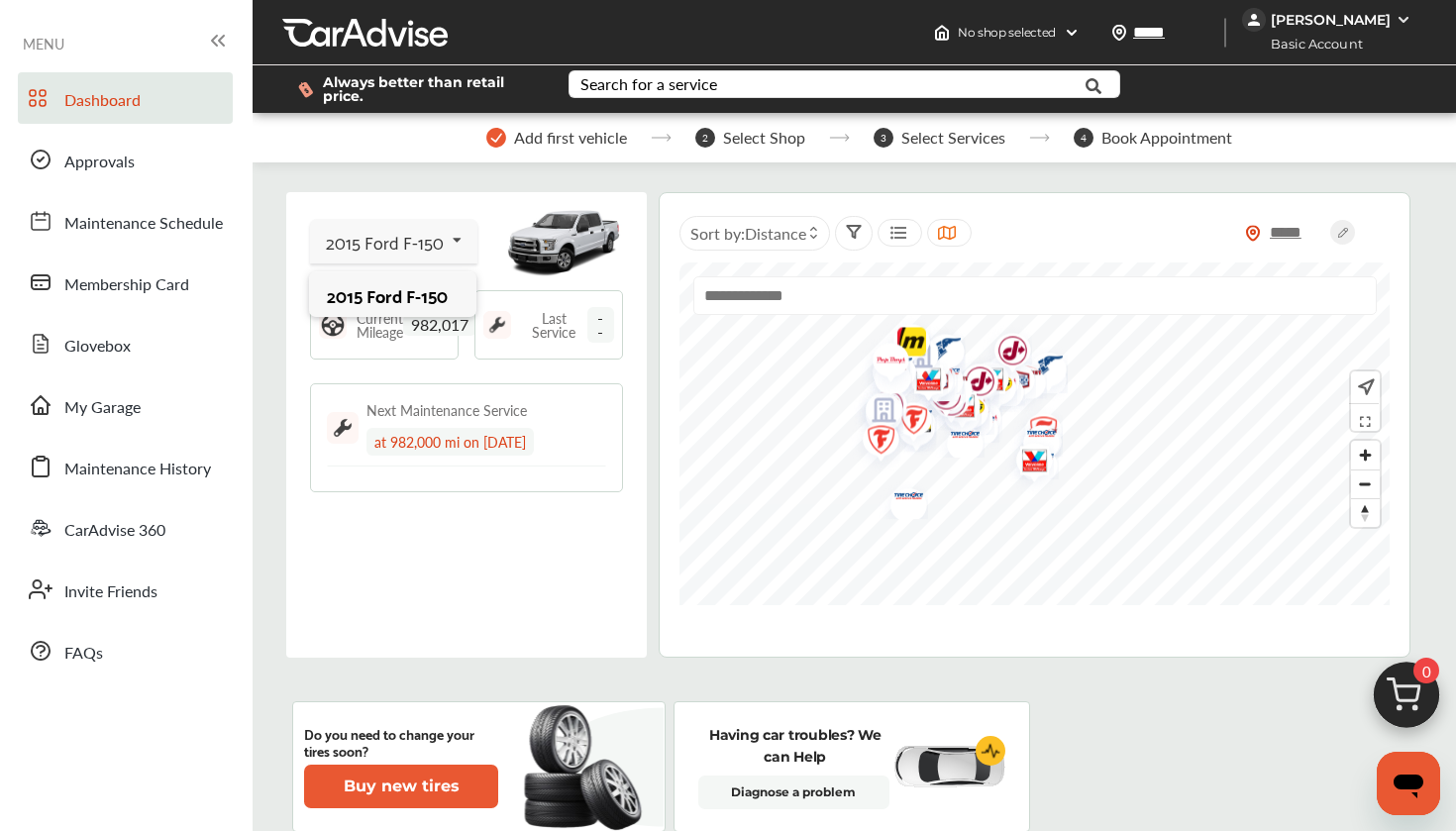 click on "2015 Ford F-150" at bounding box center (392, 295) 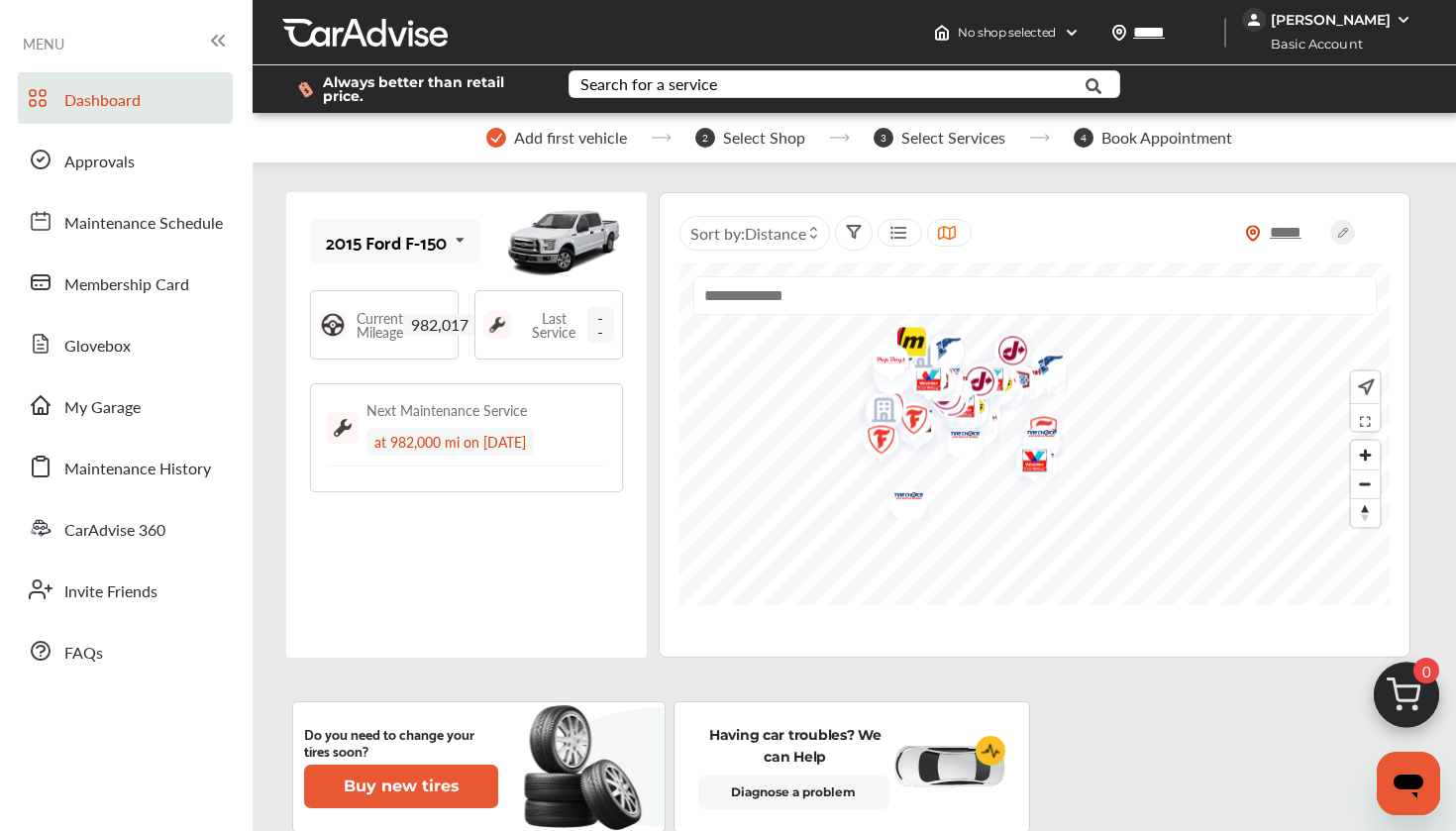 click on "982,017" at bounding box center [440, 325] 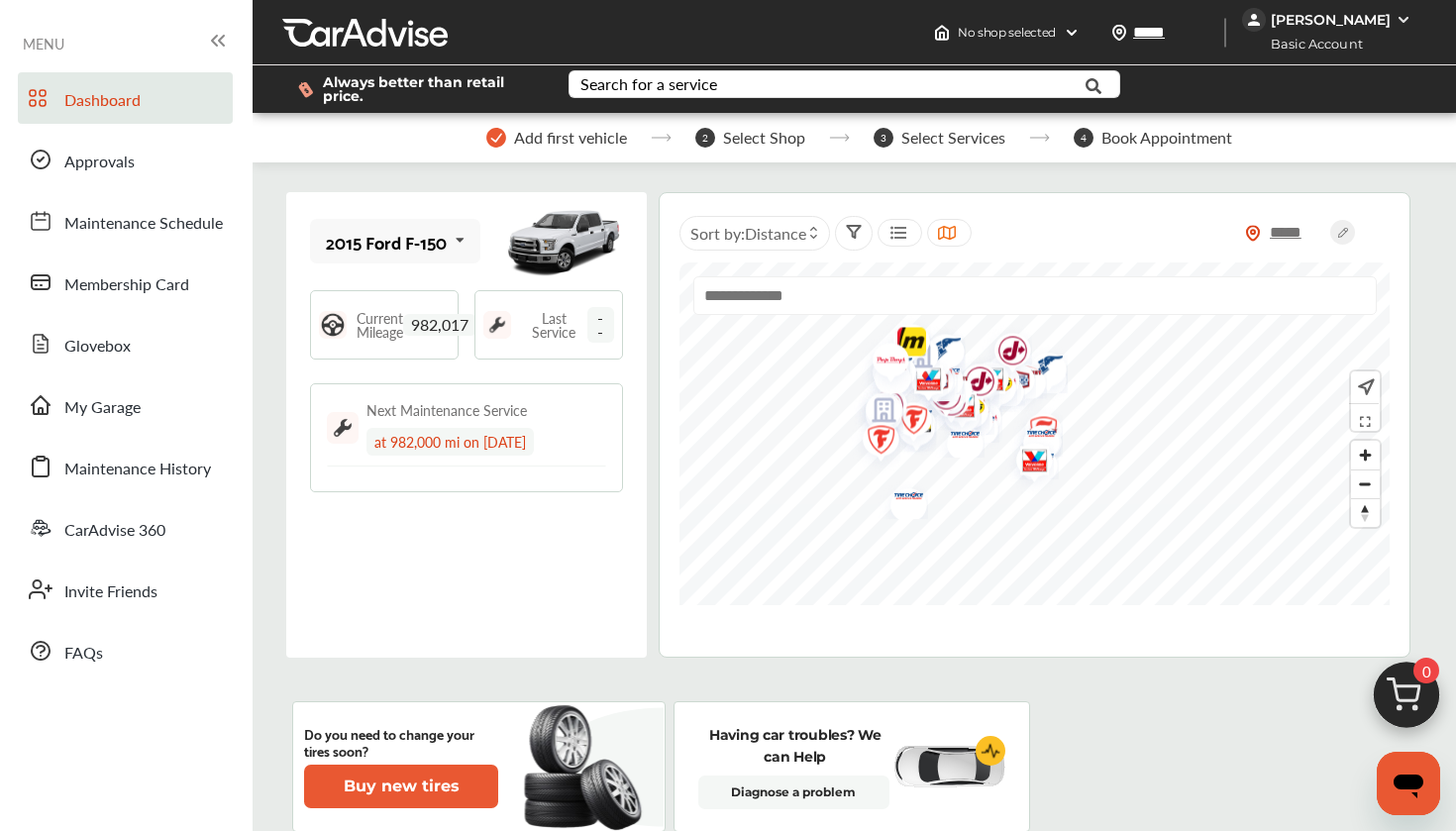 click on "Add first vehicle" at bounding box center [571, 138] 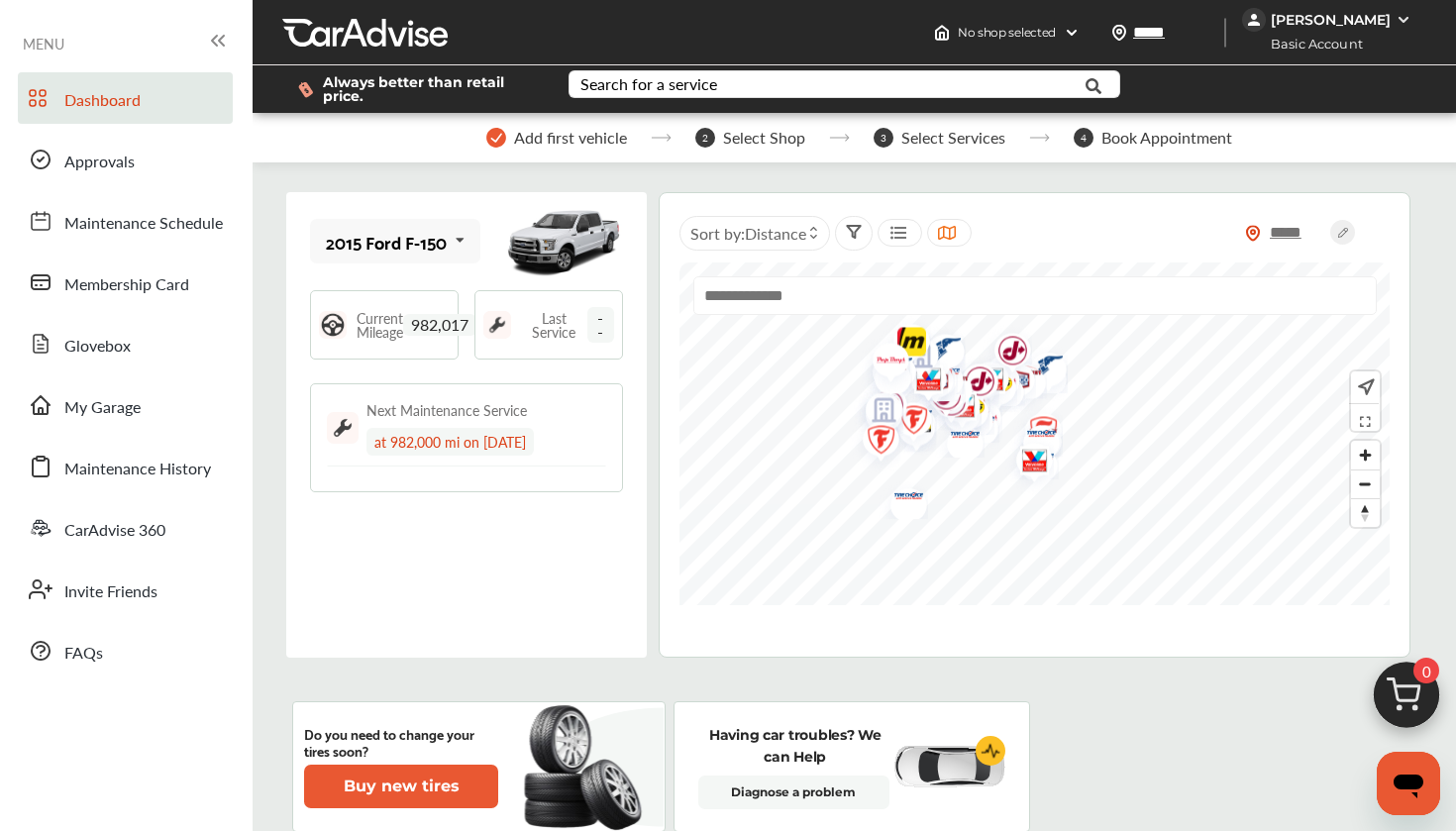 click on "Dashboard" at bounding box center [125, 98] 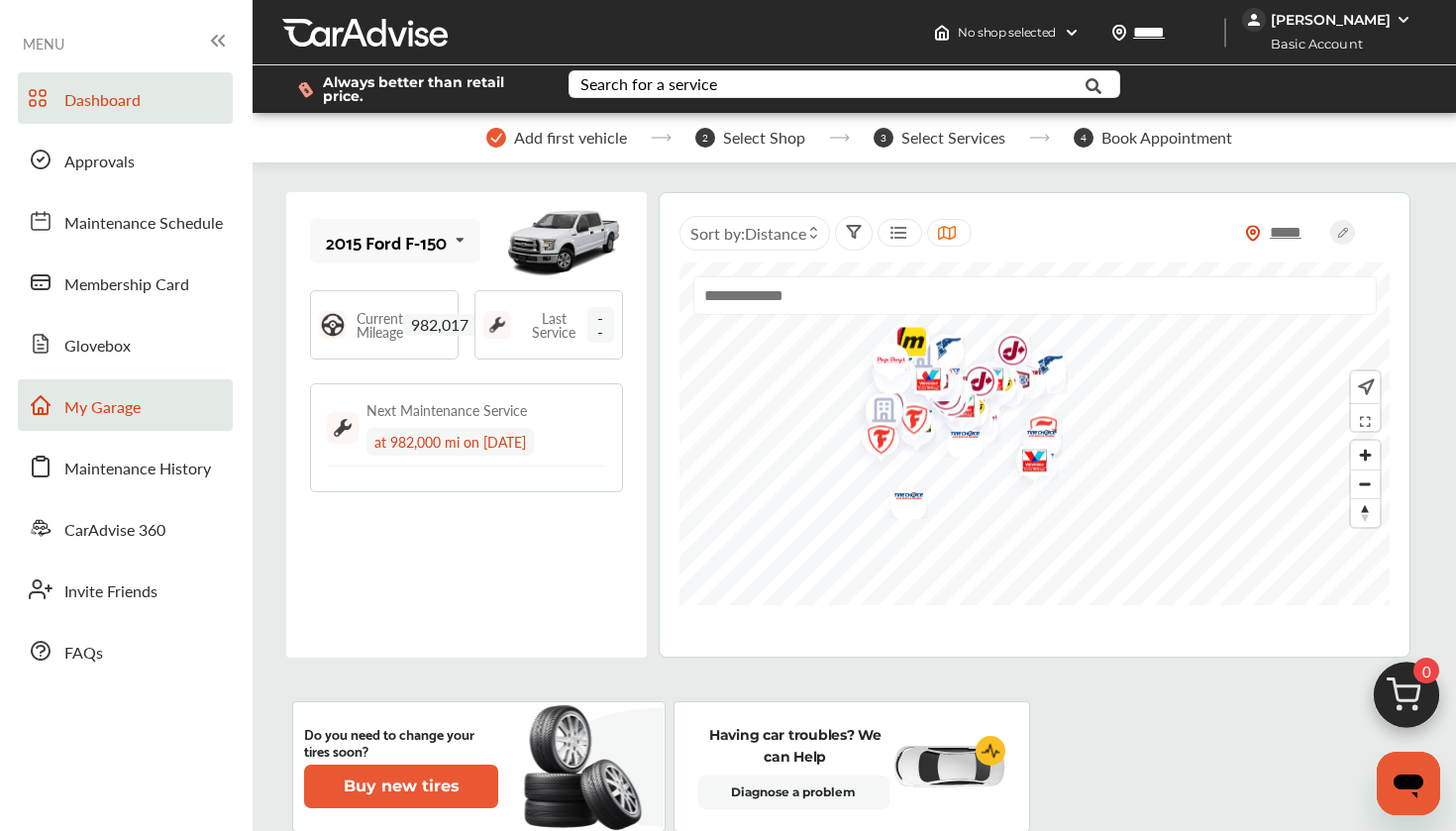 click on "My Garage" at bounding box center (125, 405) 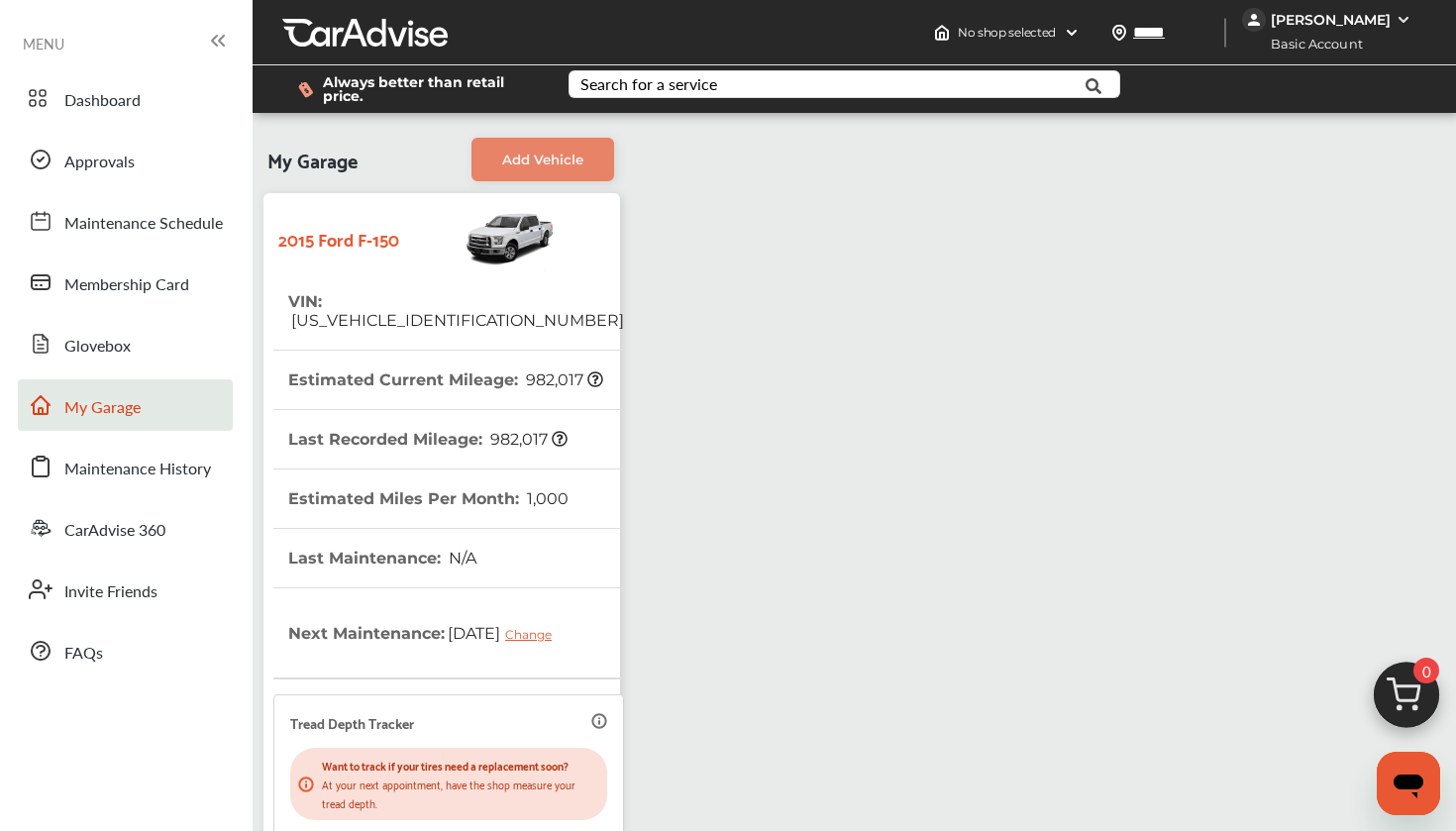 click on "Estimated Current Mileage :   982,017" at bounding box center (446, 379) 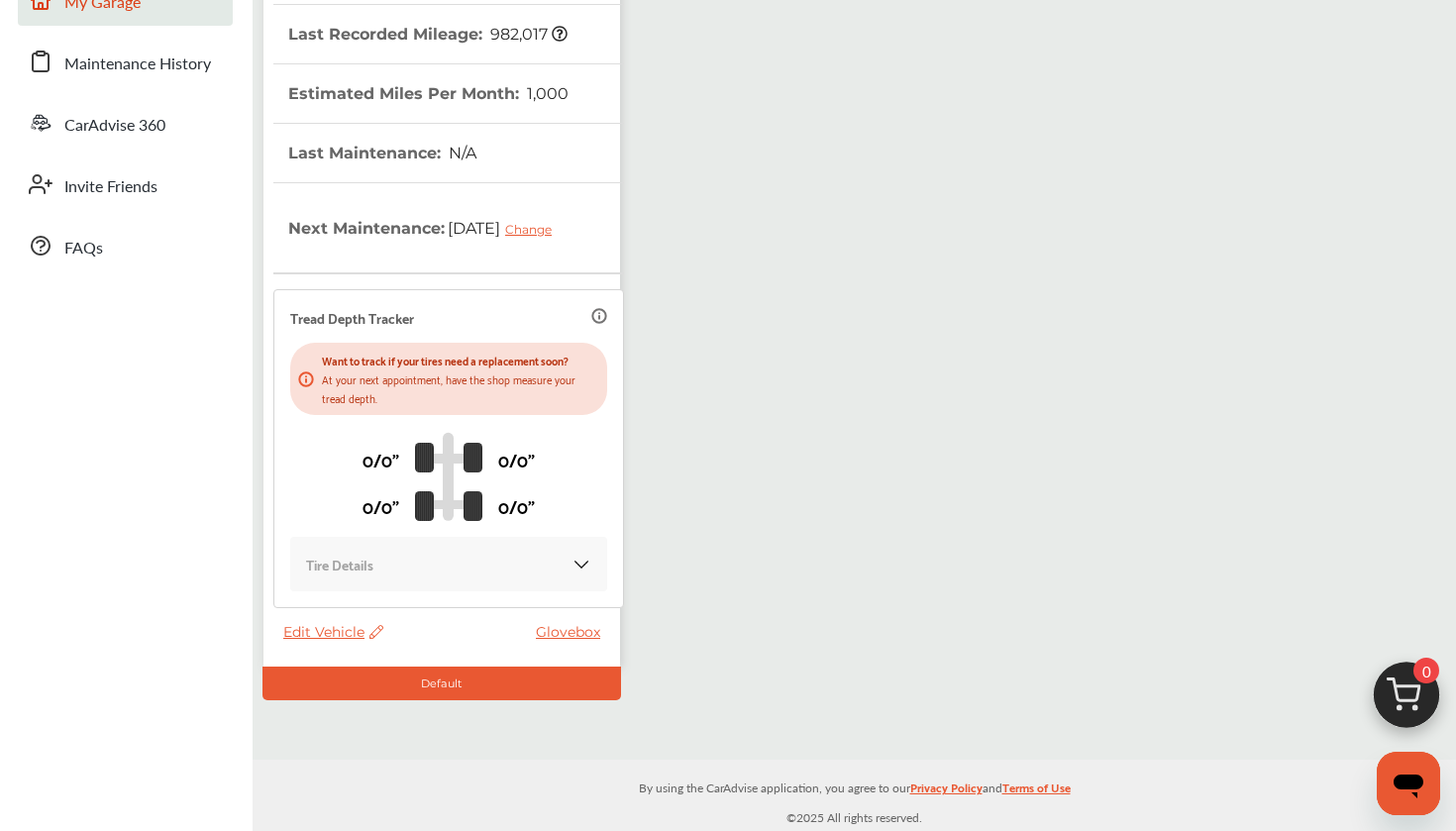 scroll, scrollTop: 405, scrollLeft: 0, axis: vertical 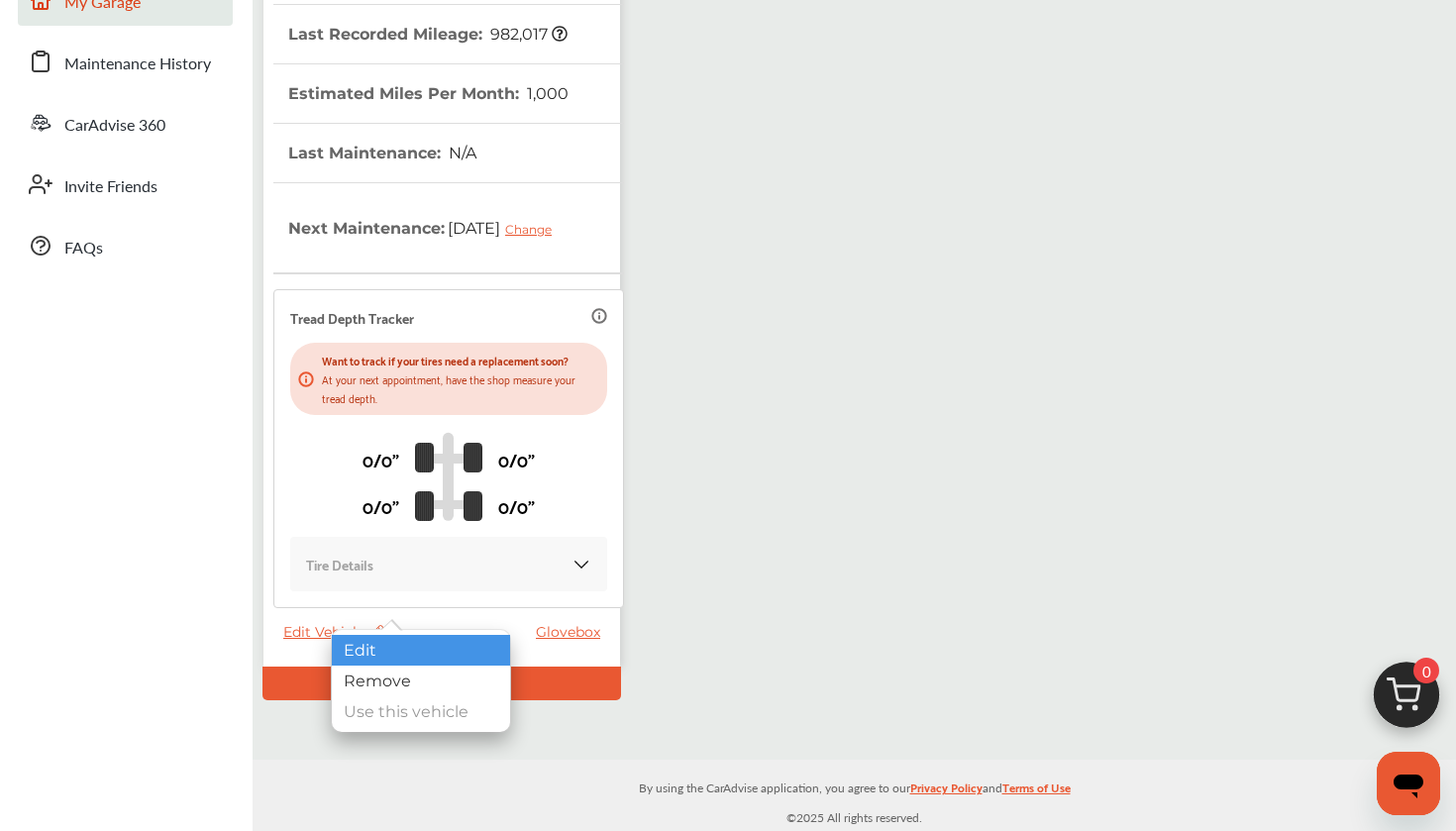 click on "Edit" at bounding box center [421, 650] 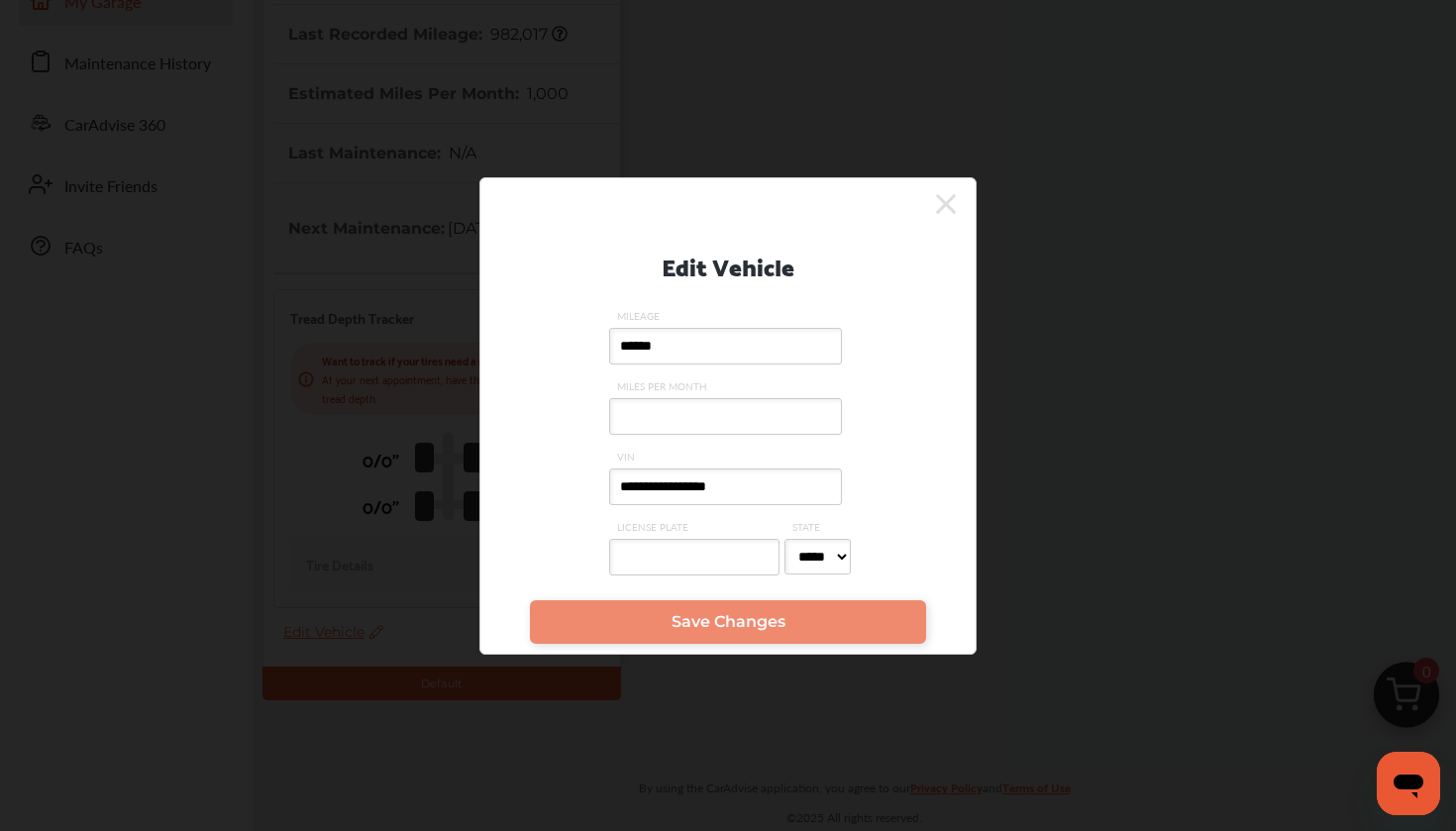 click on "******" at bounding box center (725, 346) 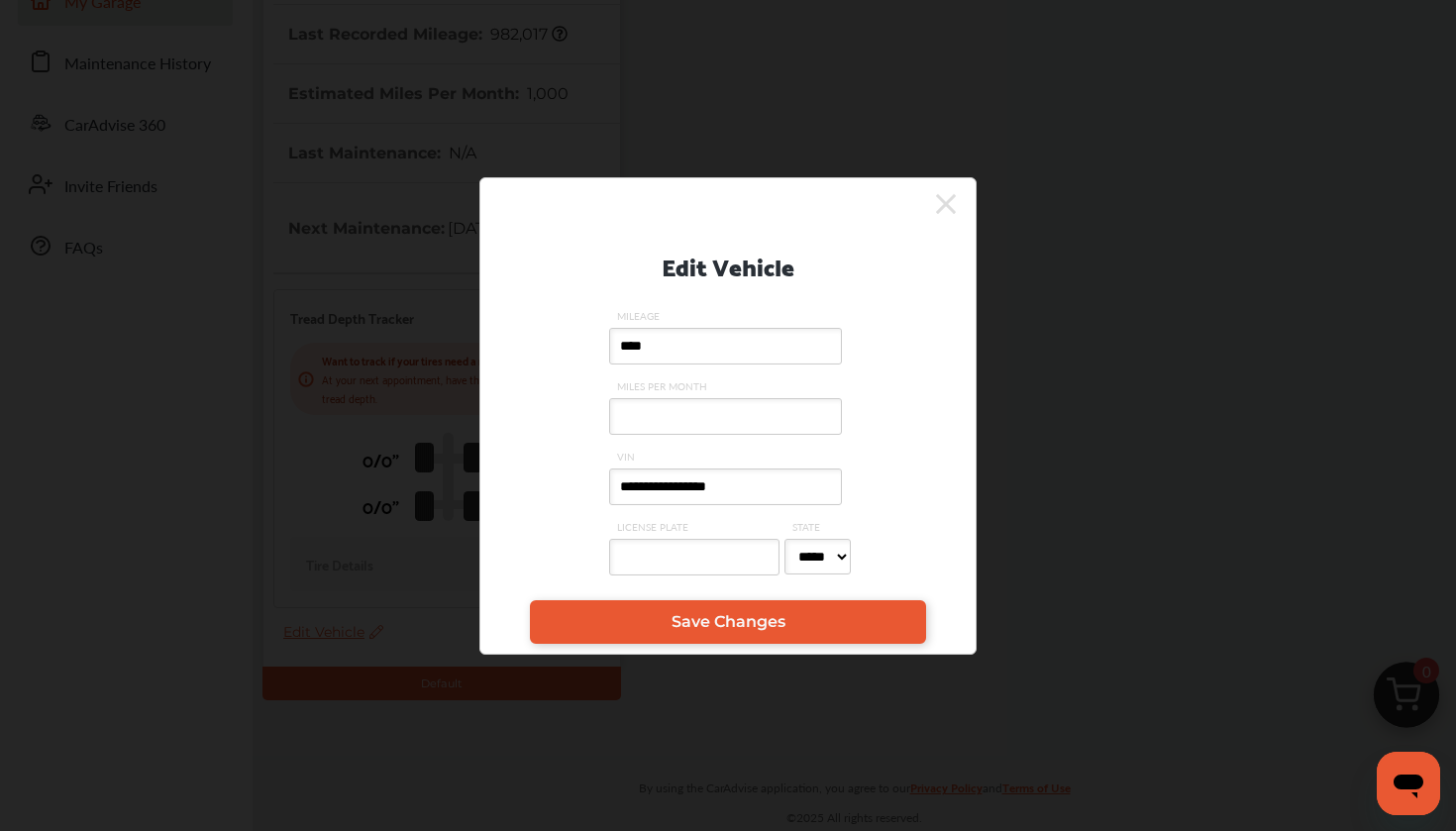 type on "*****" 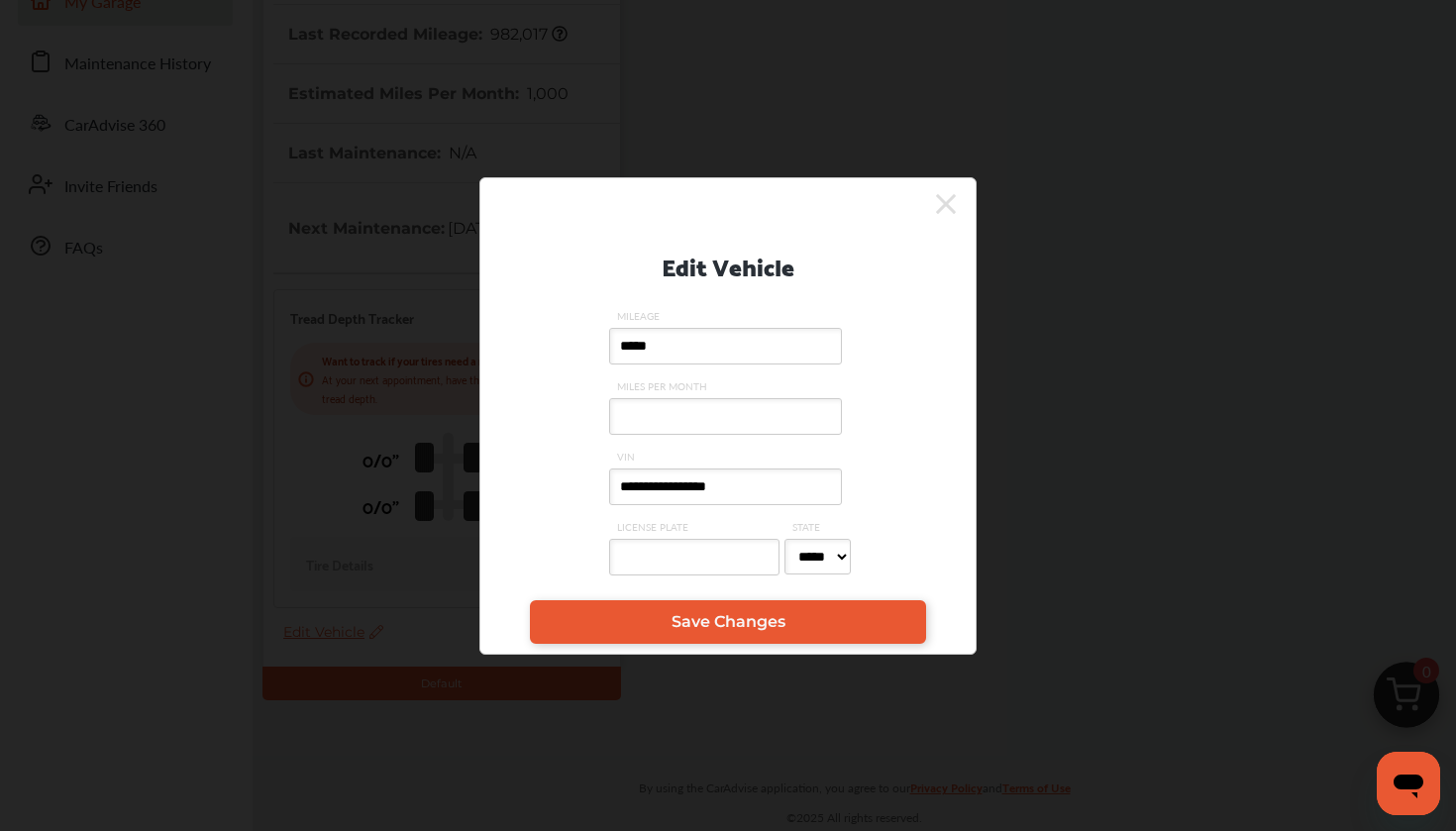 select on "**" 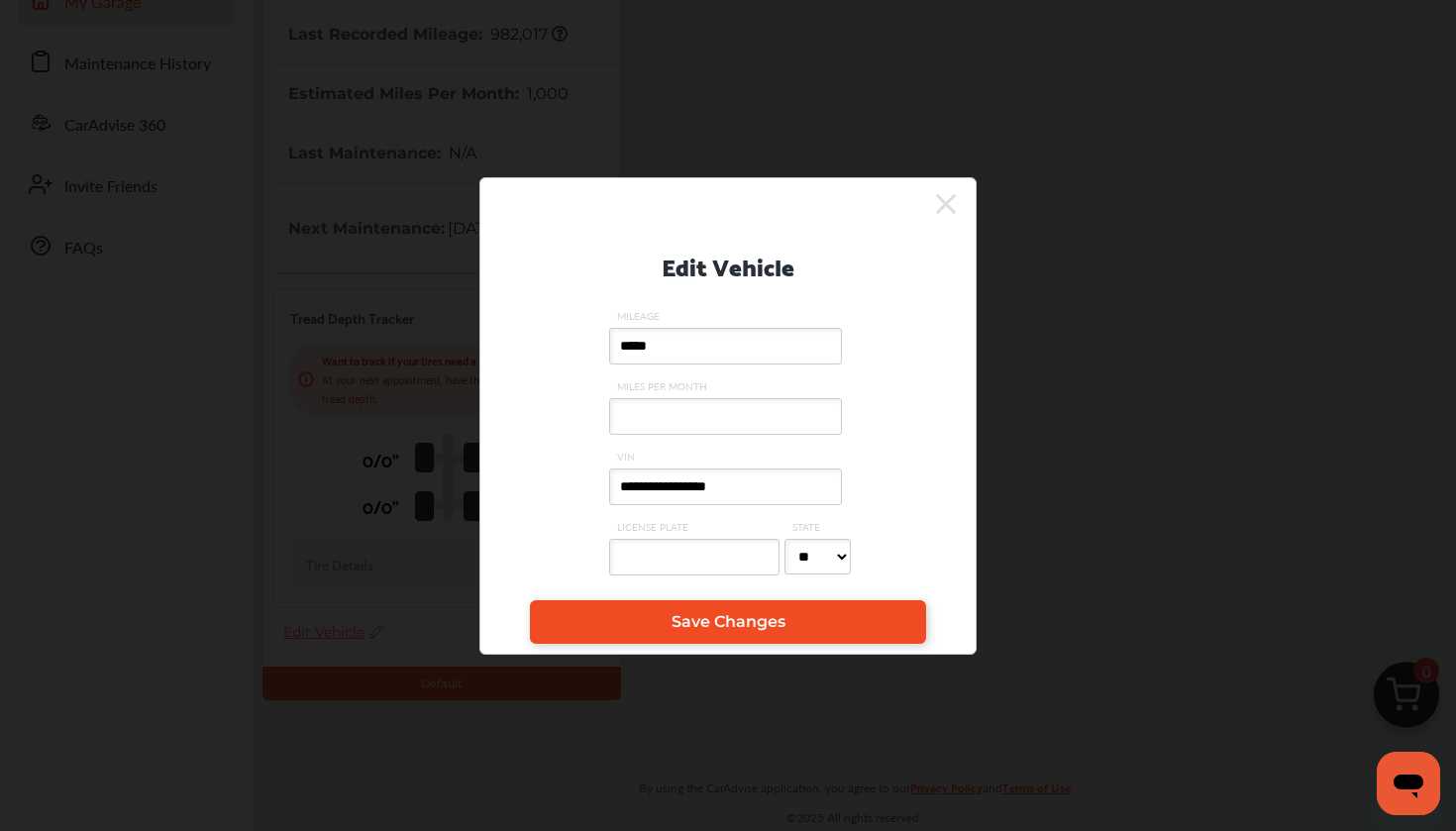 click on "Save Changes" at bounding box center [728, 621] 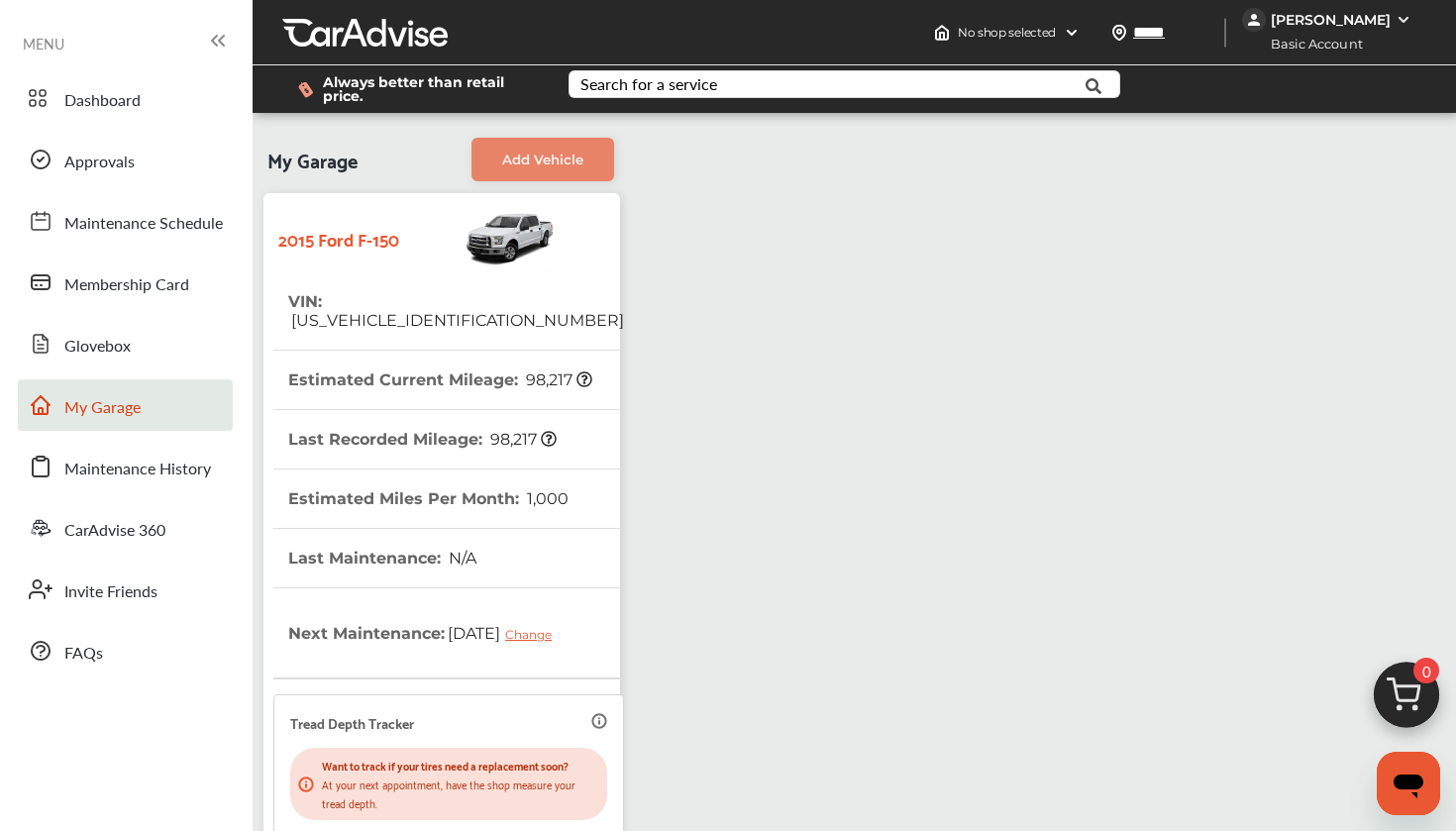 scroll, scrollTop: 0, scrollLeft: 0, axis: both 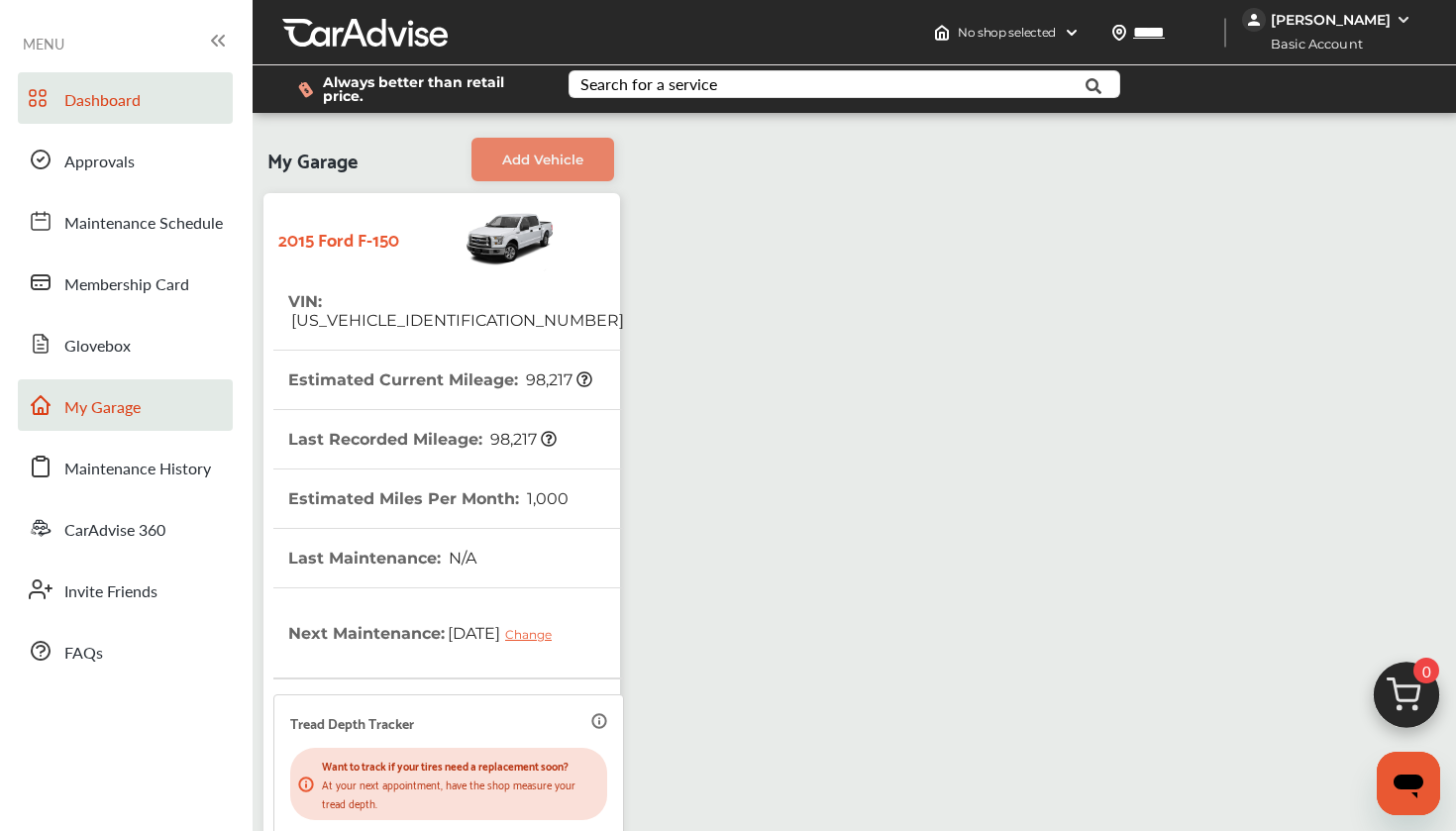 click on "Dashboard" at bounding box center (125, 98) 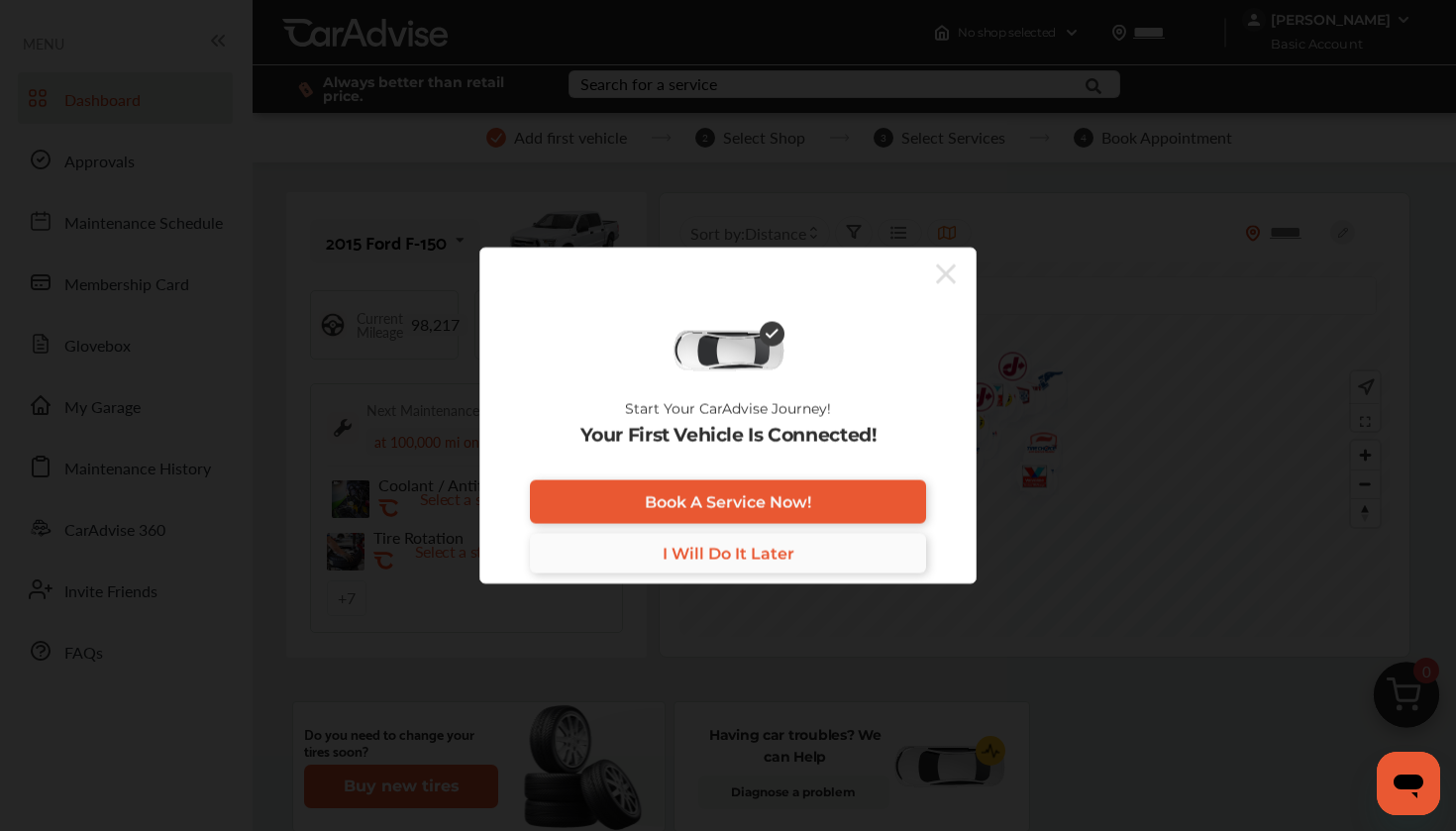 click on "I Will Do It Later" at bounding box center [728, 553] 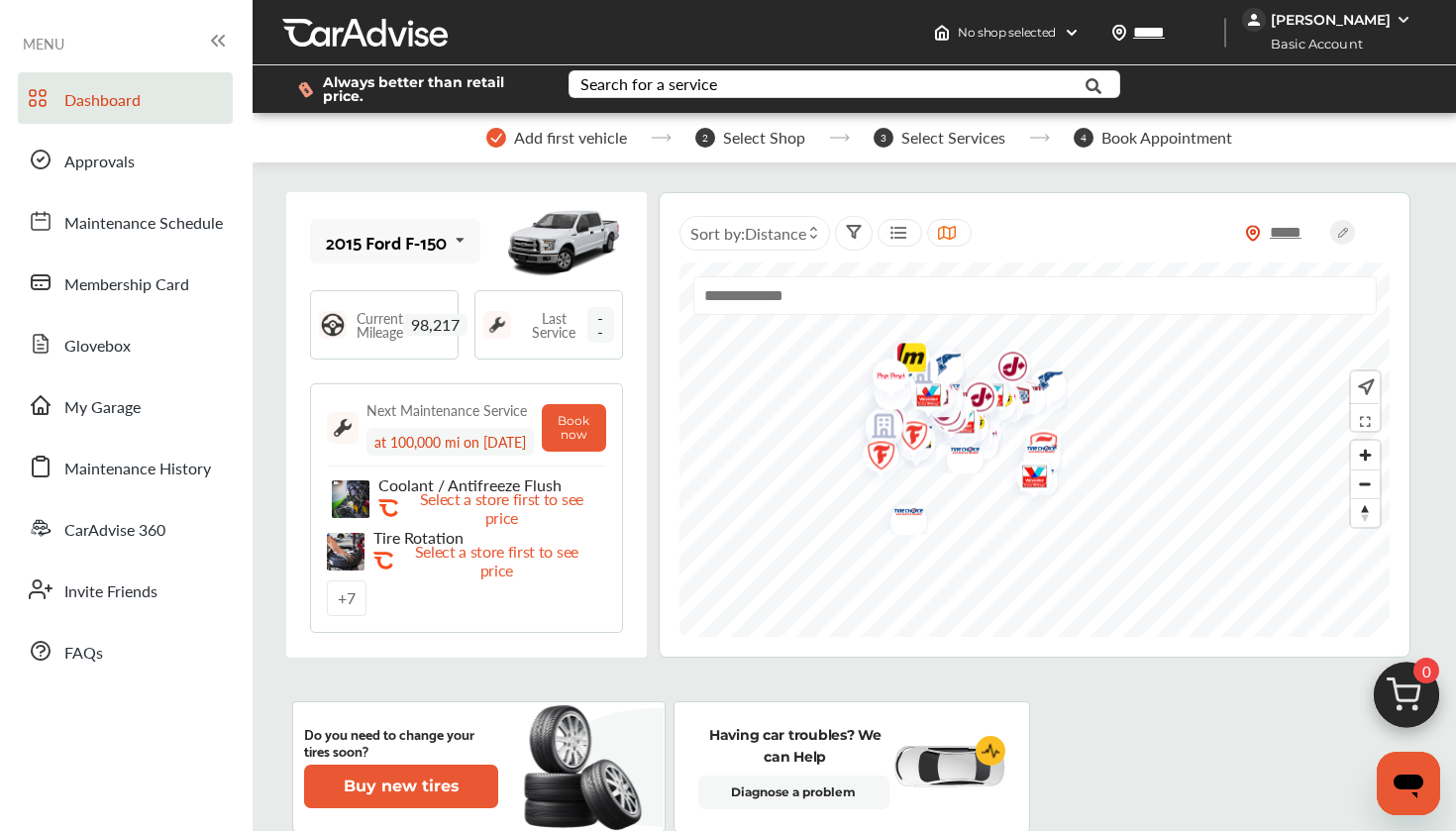 click on "+ 7" at bounding box center [347, 598] 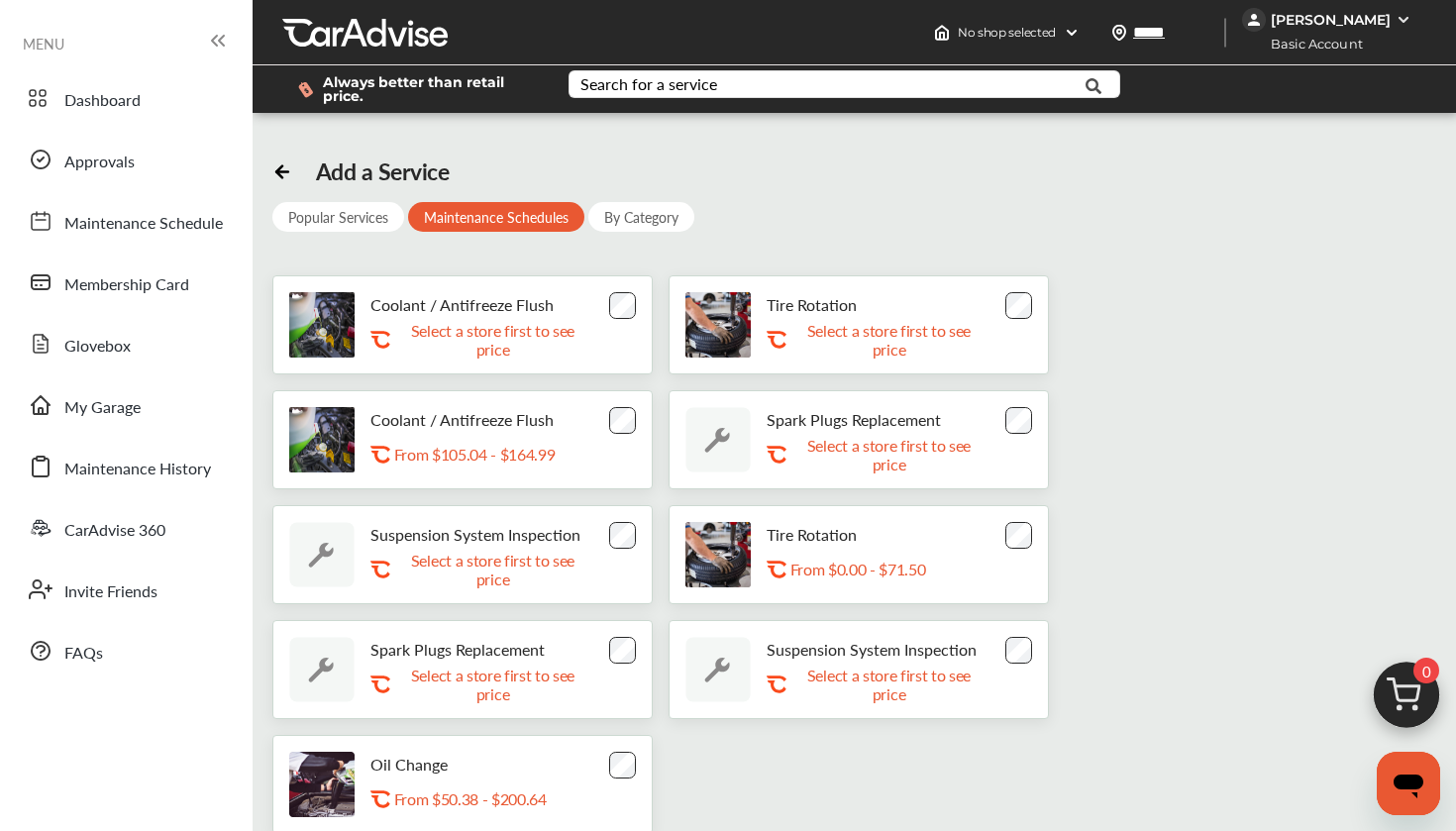 scroll, scrollTop: 0, scrollLeft: 0, axis: both 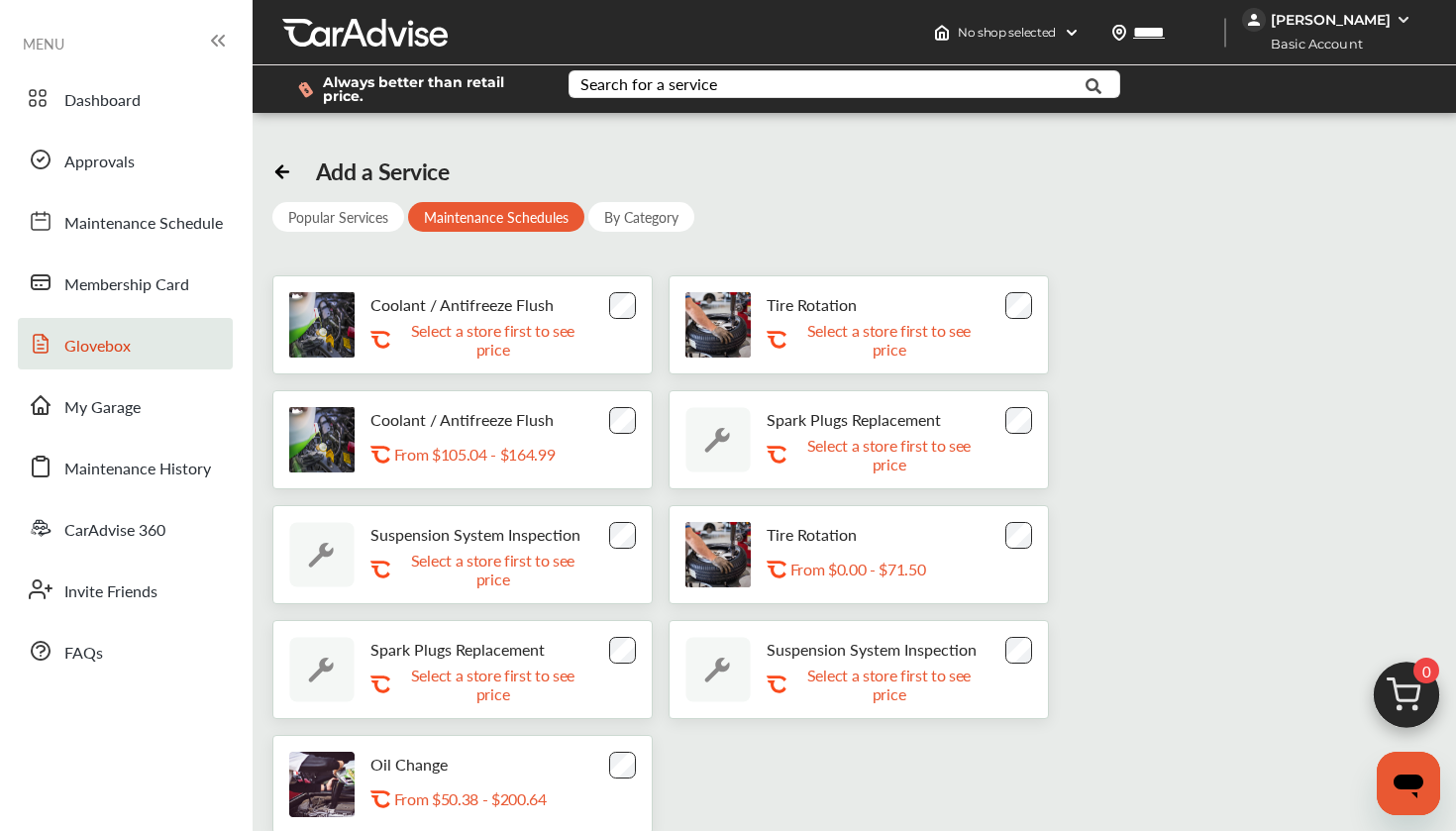 click on "Glovebox" at bounding box center (97, 347) 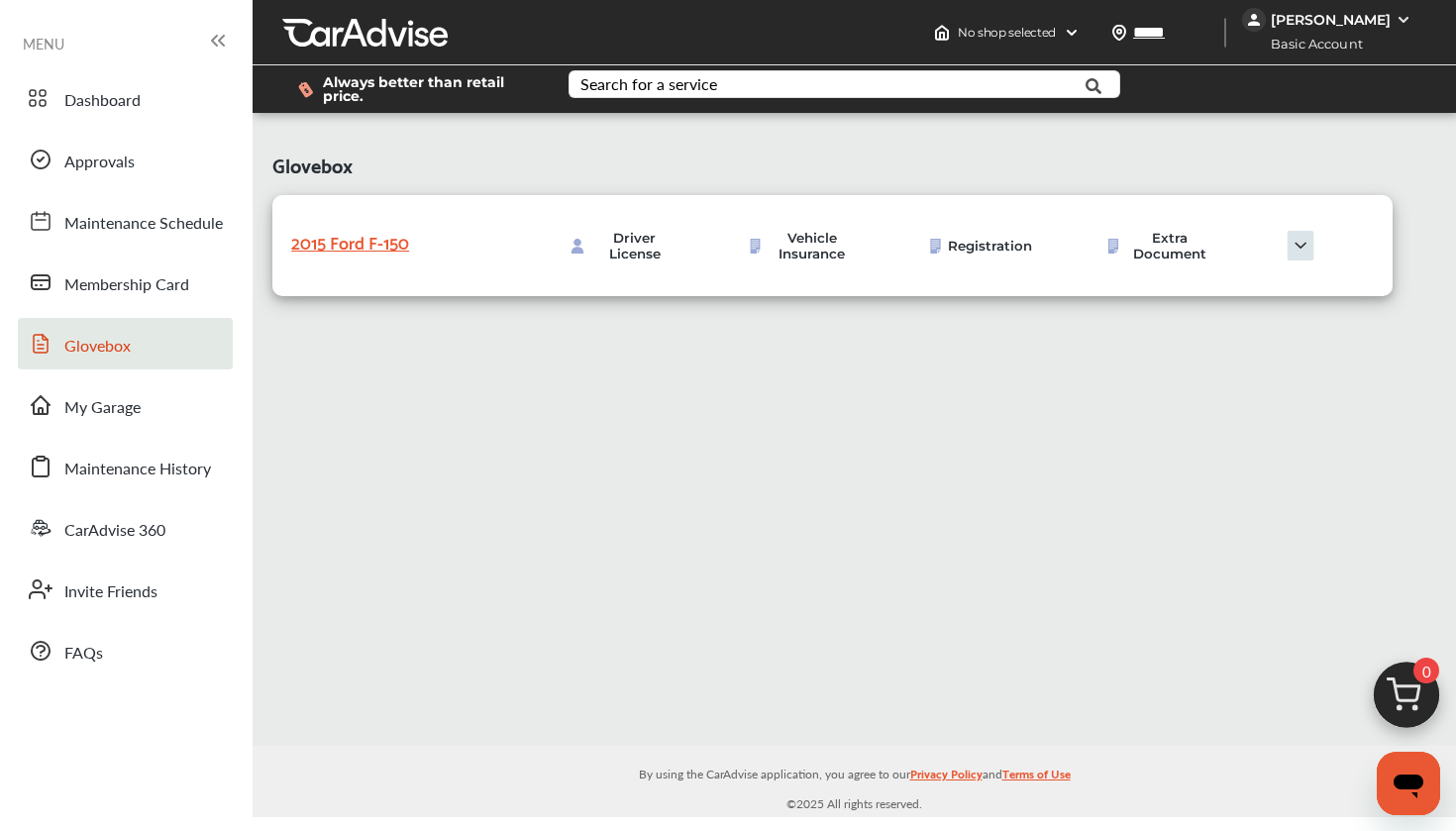 click on "Driver License" at bounding box center (634, 246) 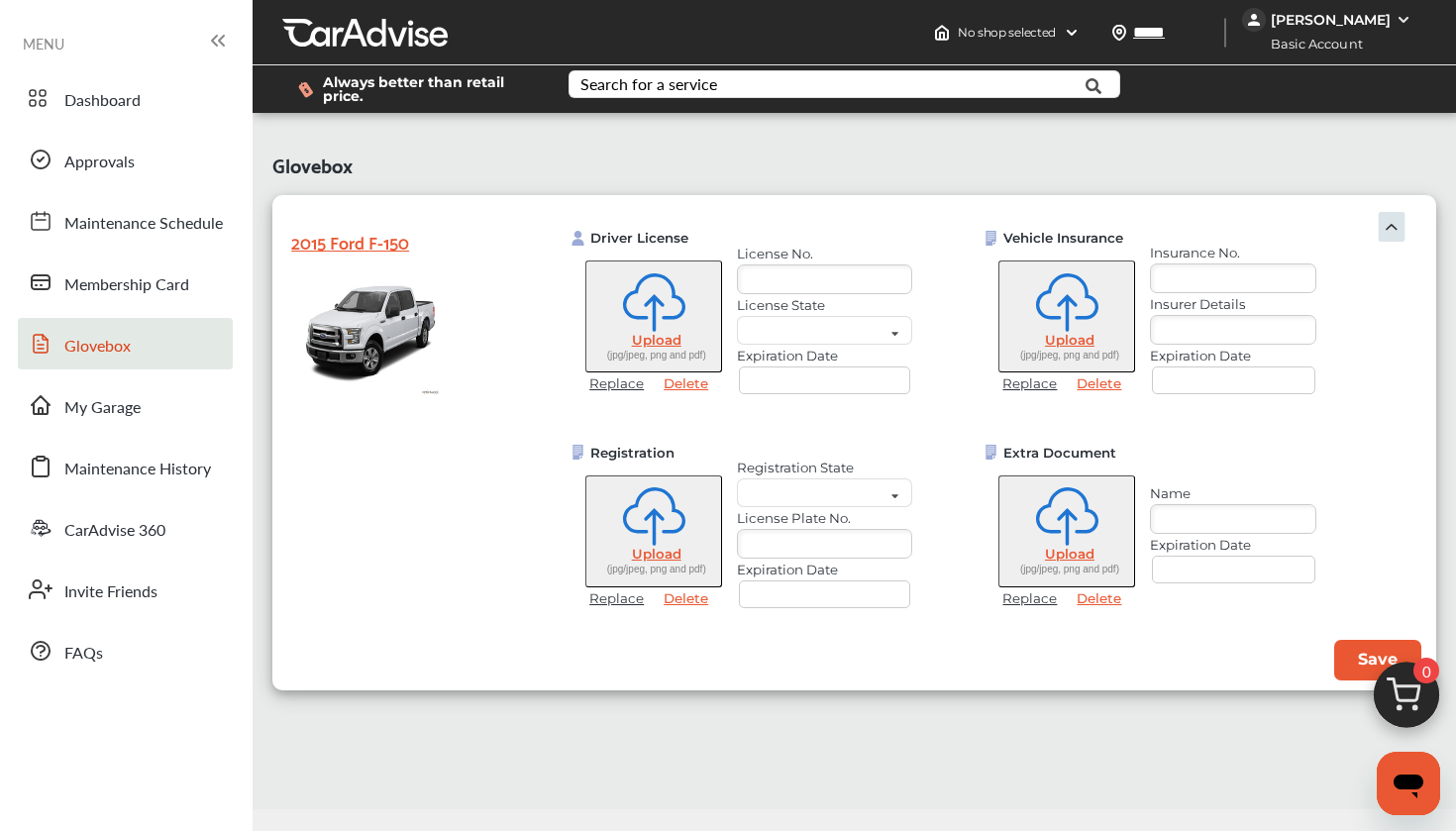 click at bounding box center [824, 279] 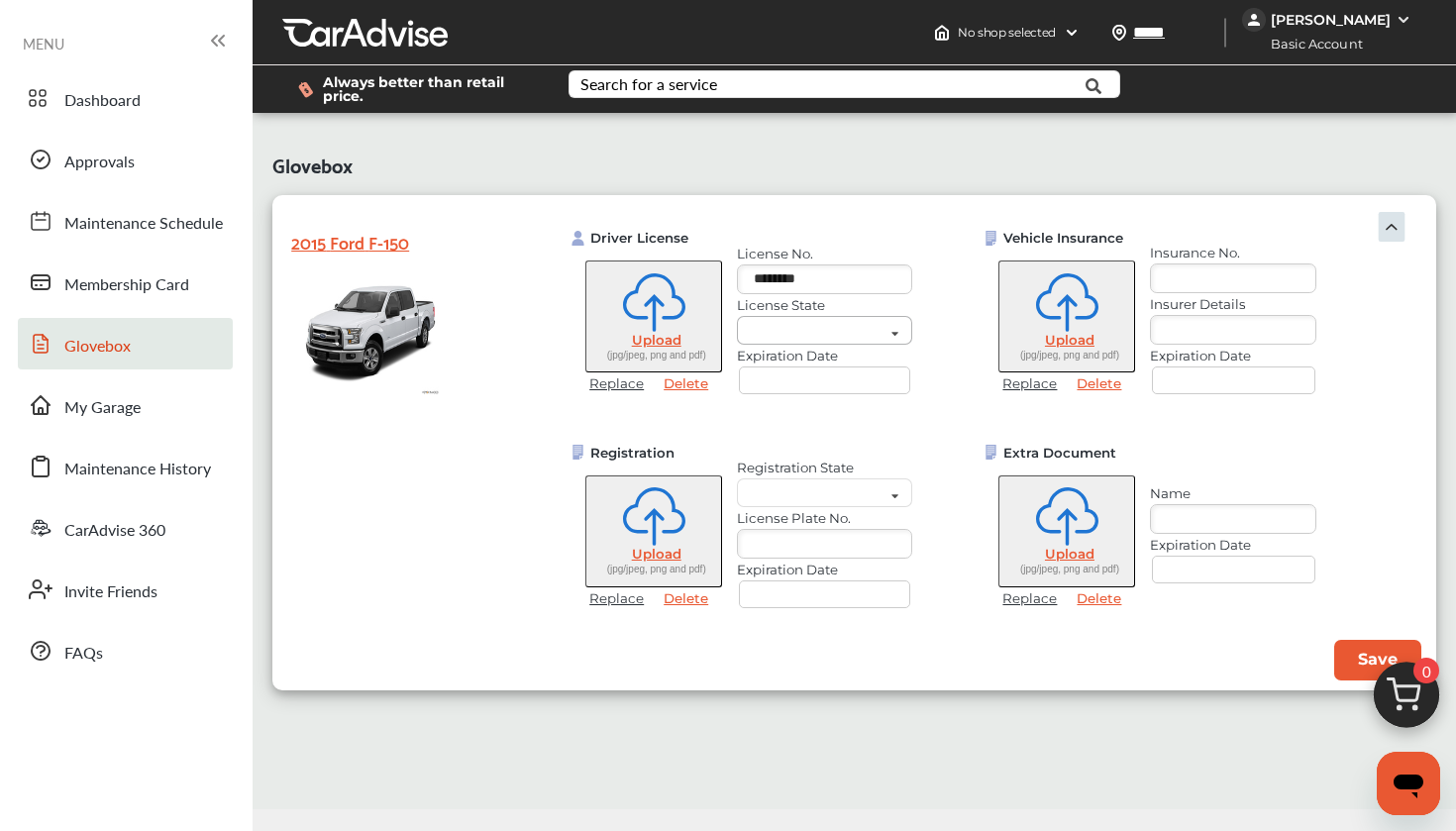 type on "********" 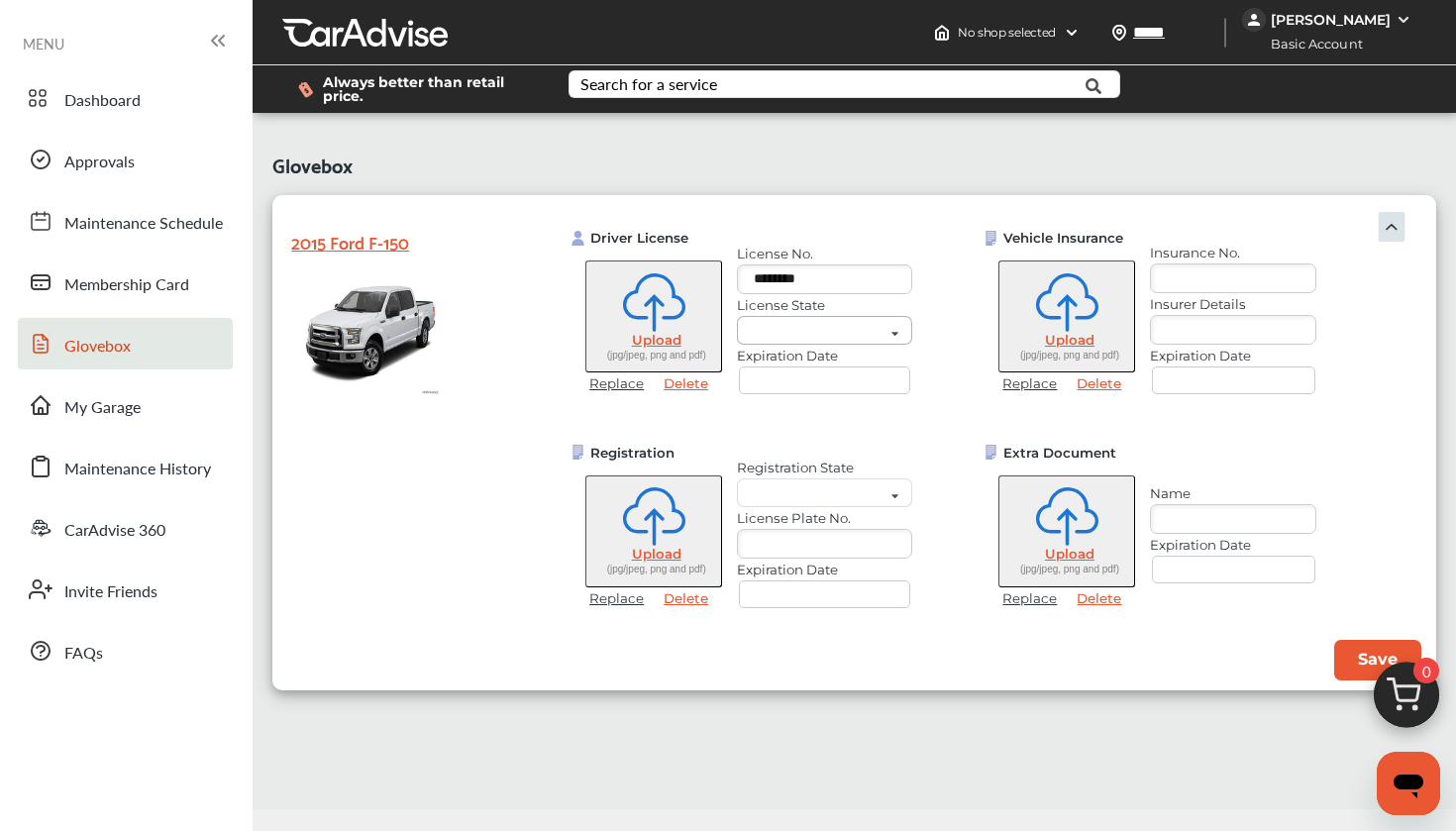 click at bounding box center [843, 336] 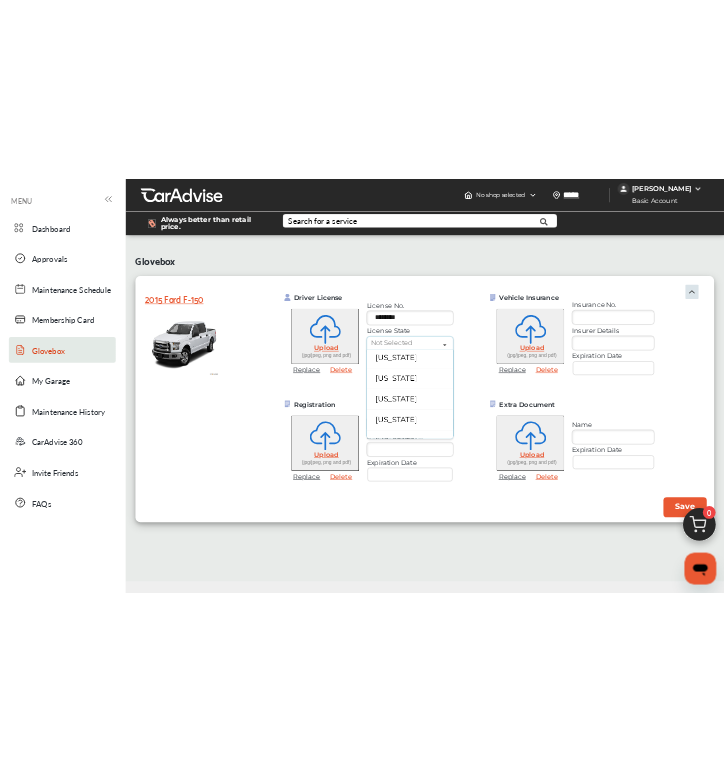 scroll, scrollTop: 192, scrollLeft: 0, axis: vertical 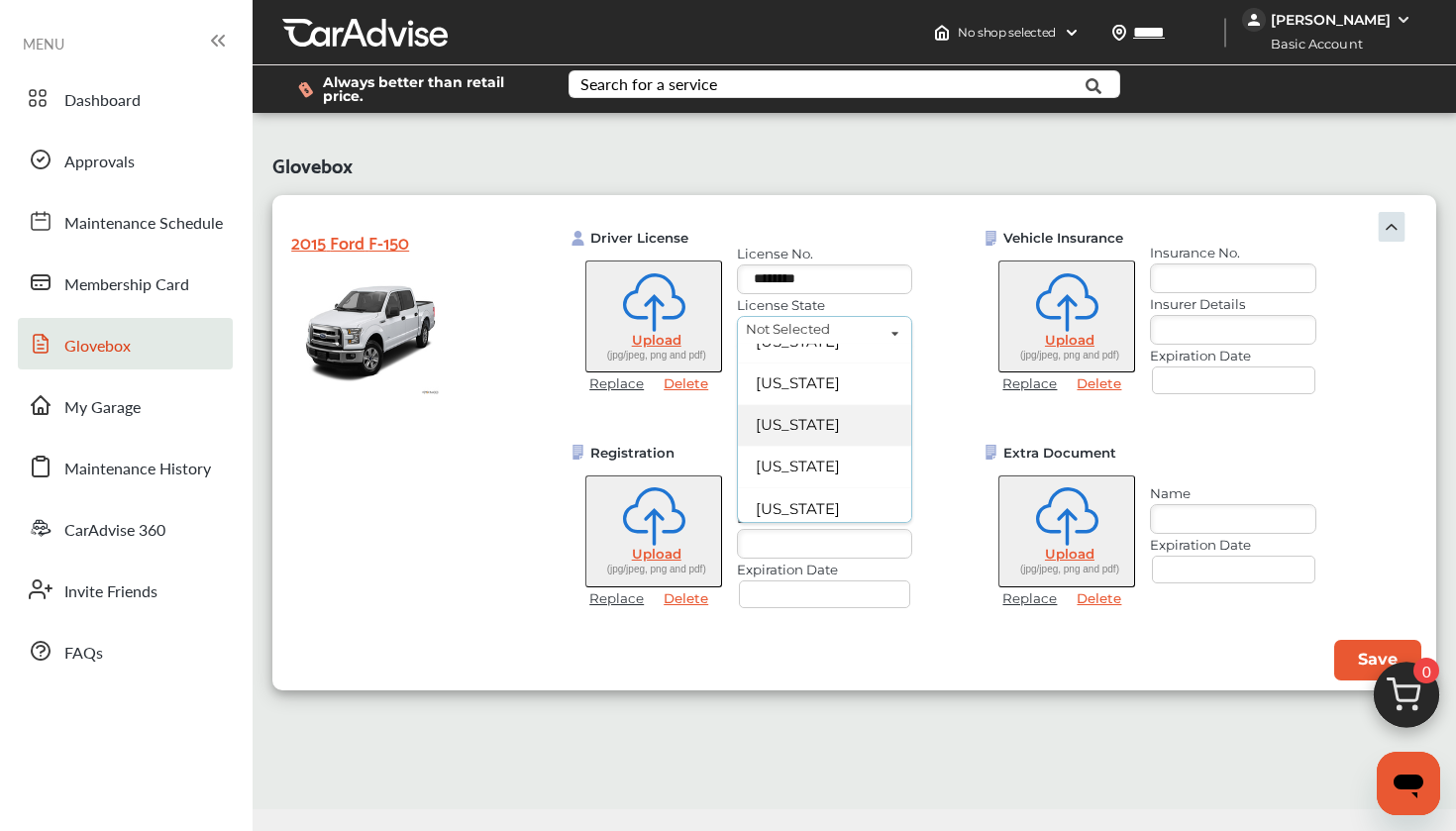 click on "[US_STATE]" at bounding box center [824, 425] 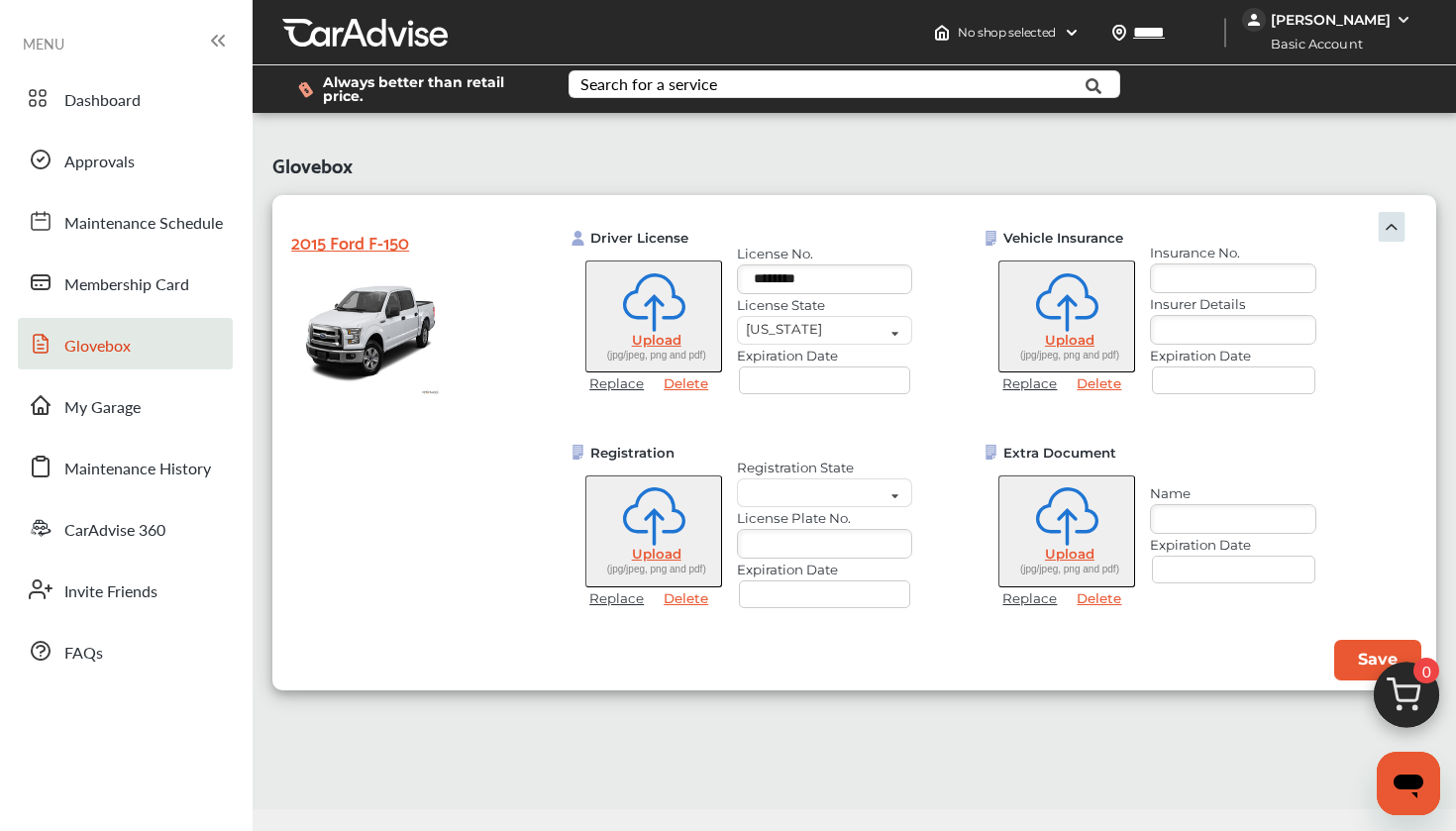 select on "*" 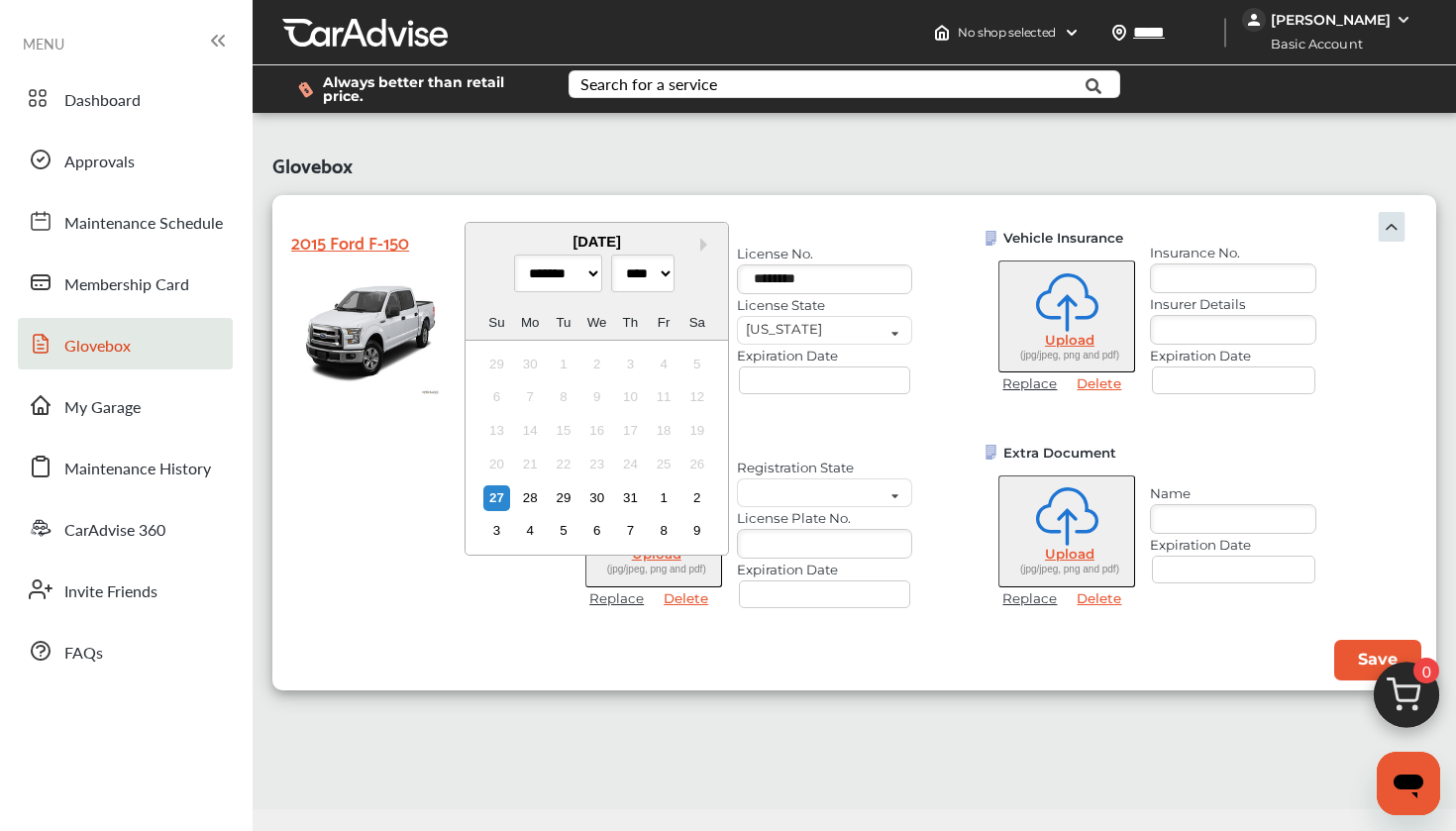 click at bounding box center (825, 380) 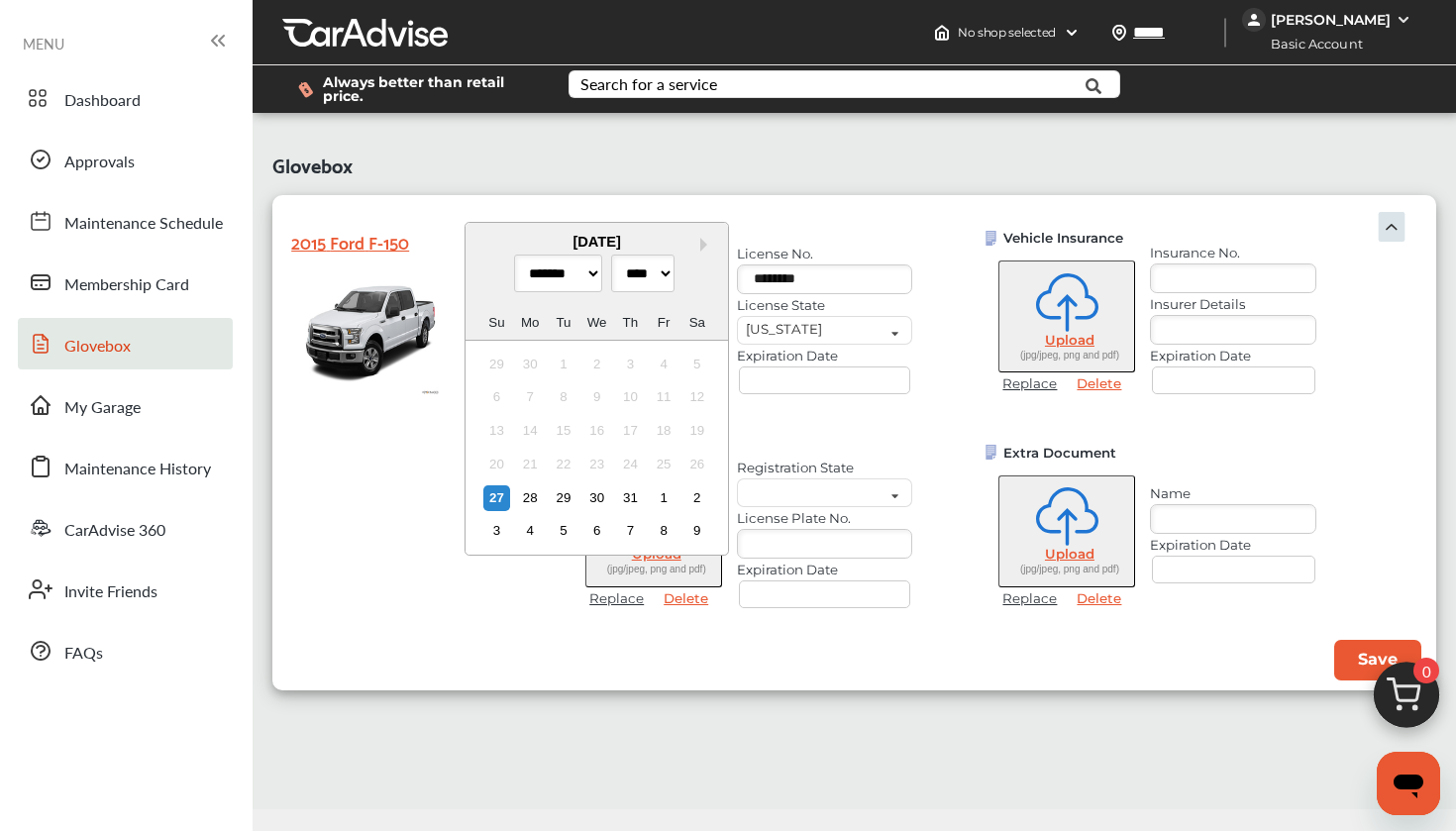 select on "****" 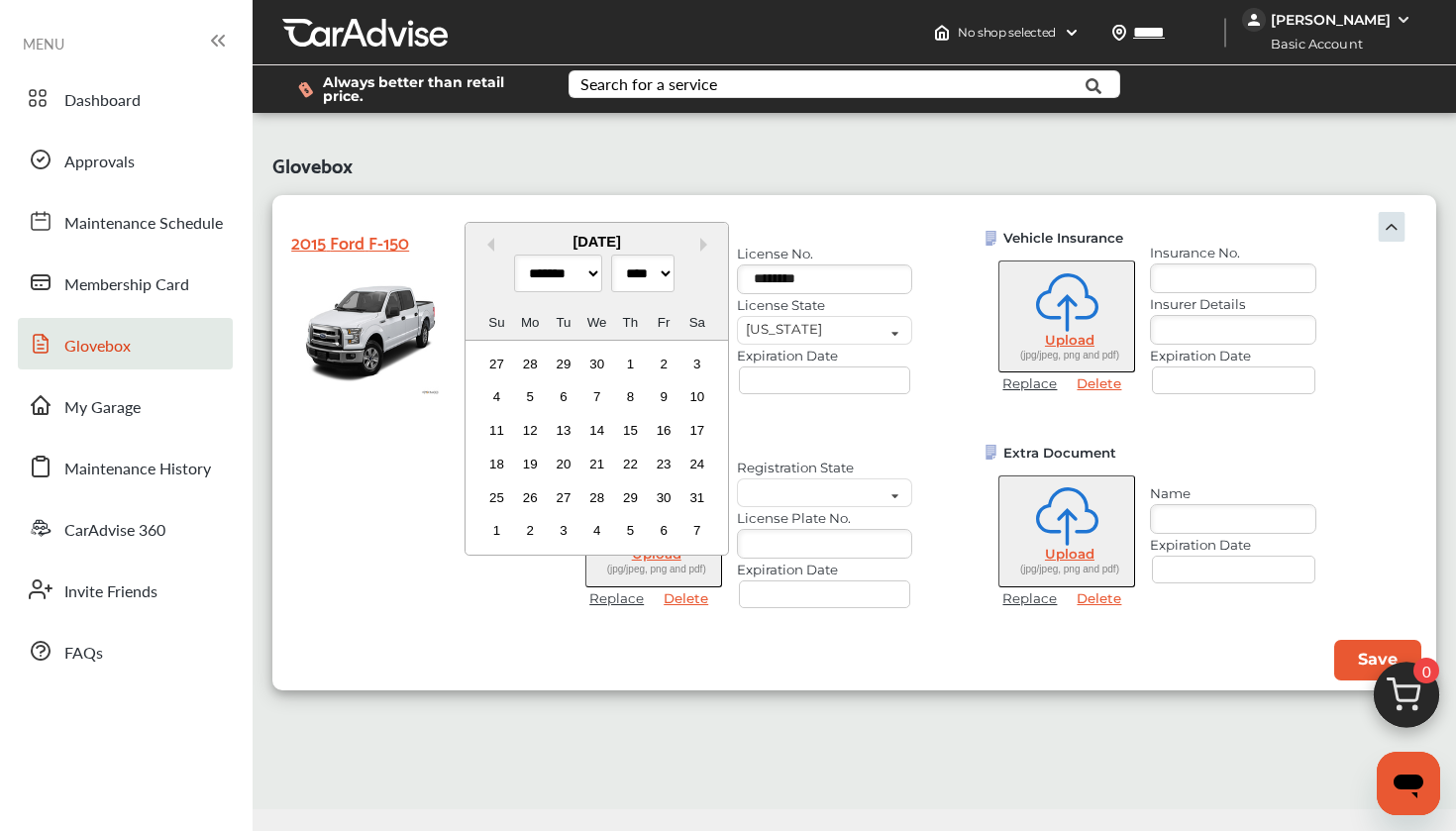 select on "*" 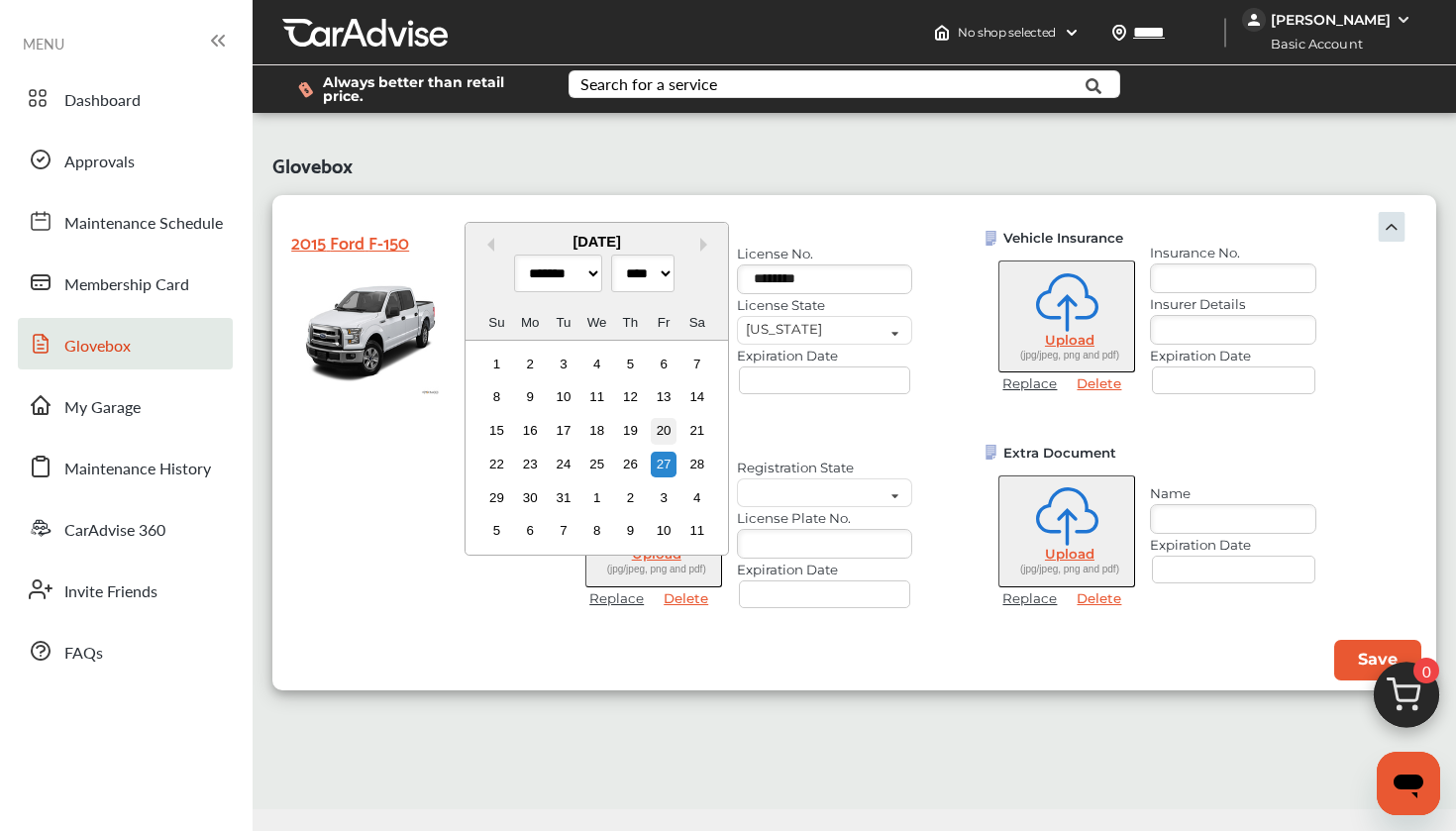 click on "20" at bounding box center [664, 431] 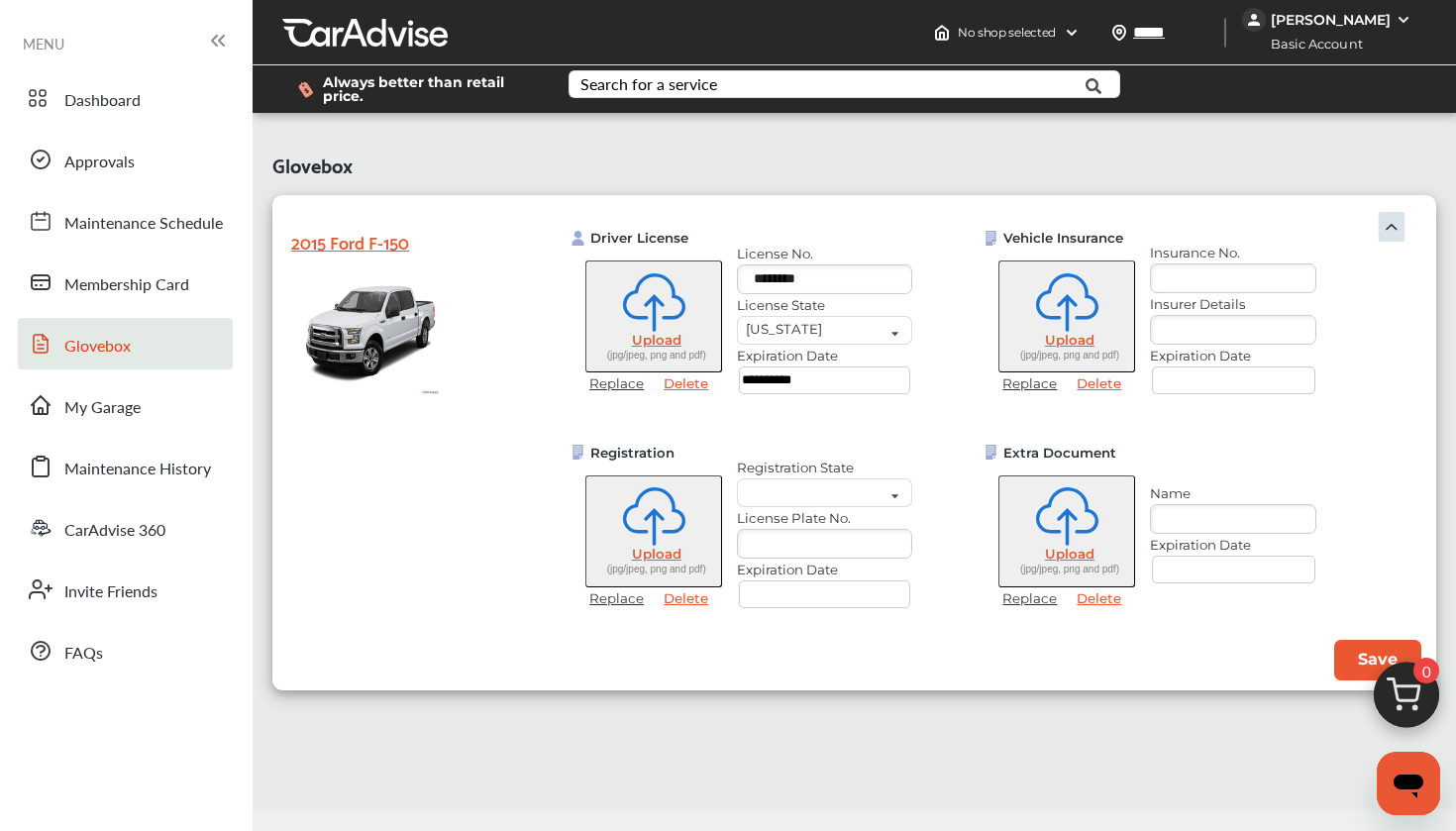 click on "Upload" at bounding box center (657, 340) 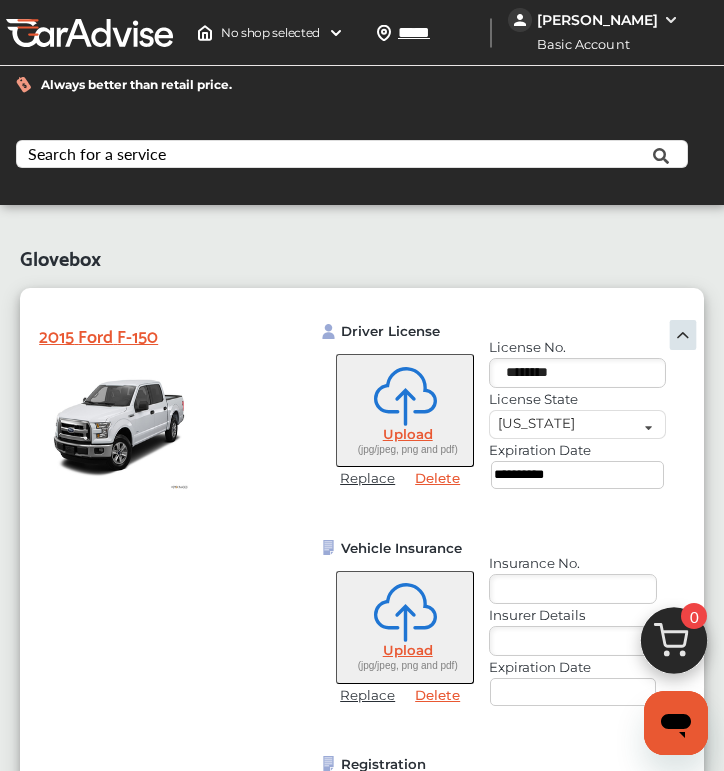 click on "Upload (jpg/jpeg, png and pdf)" at bounding box center (405, 410) 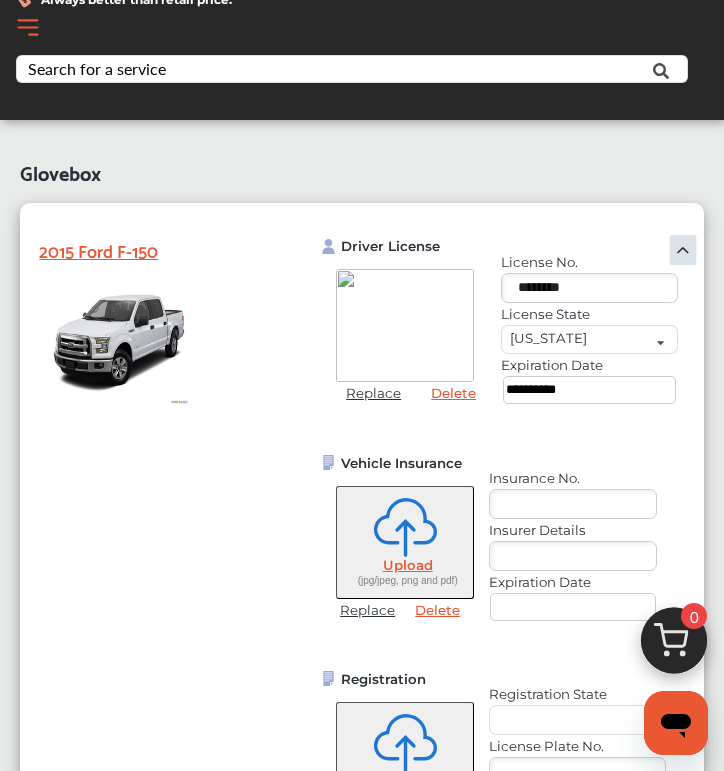 scroll, scrollTop: 87, scrollLeft: 0, axis: vertical 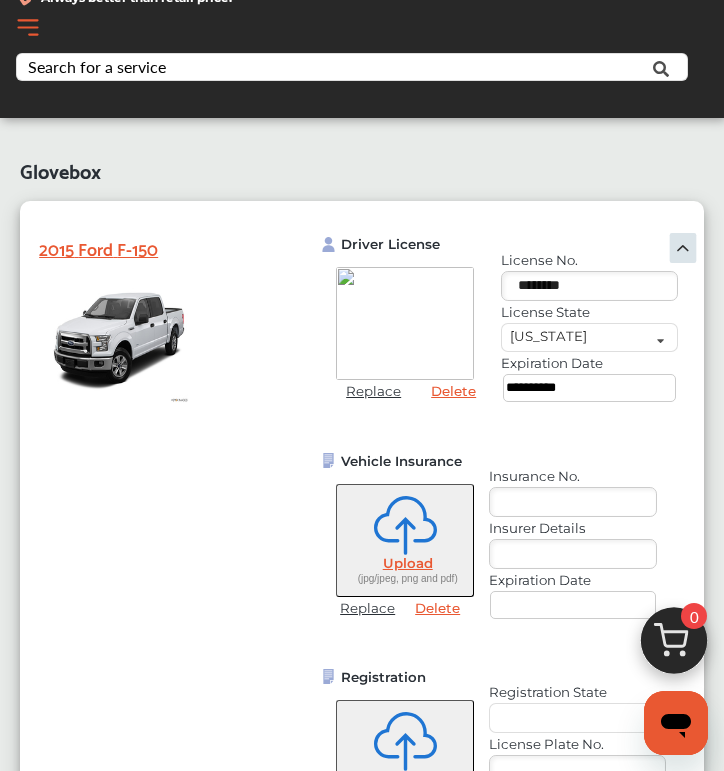 click at bounding box center [573, 502] 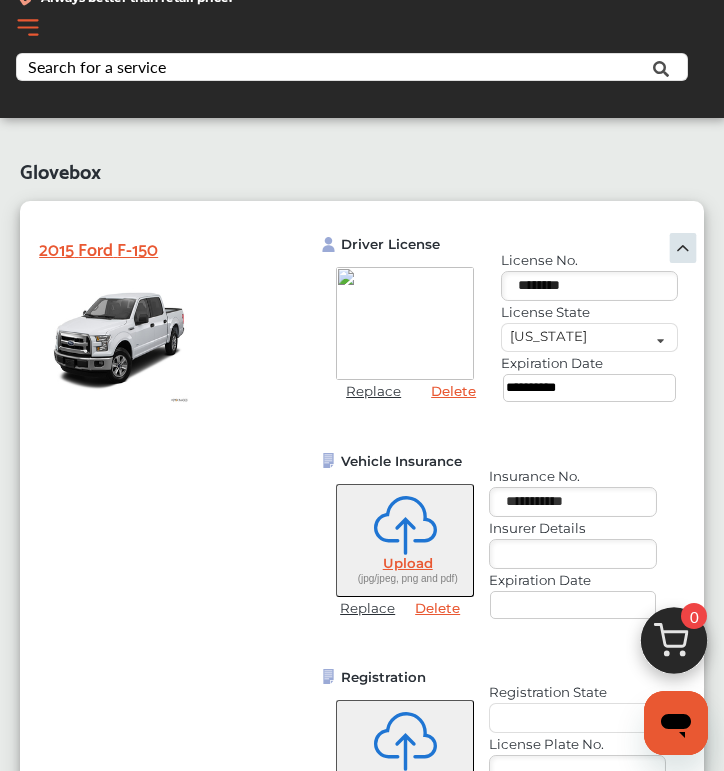 type on "**********" 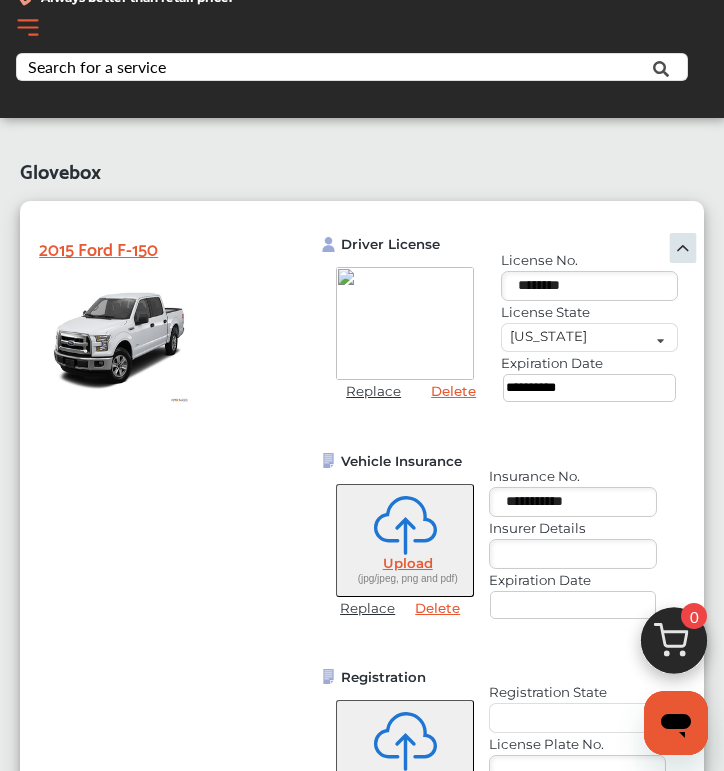 click at bounding box center [573, 554] 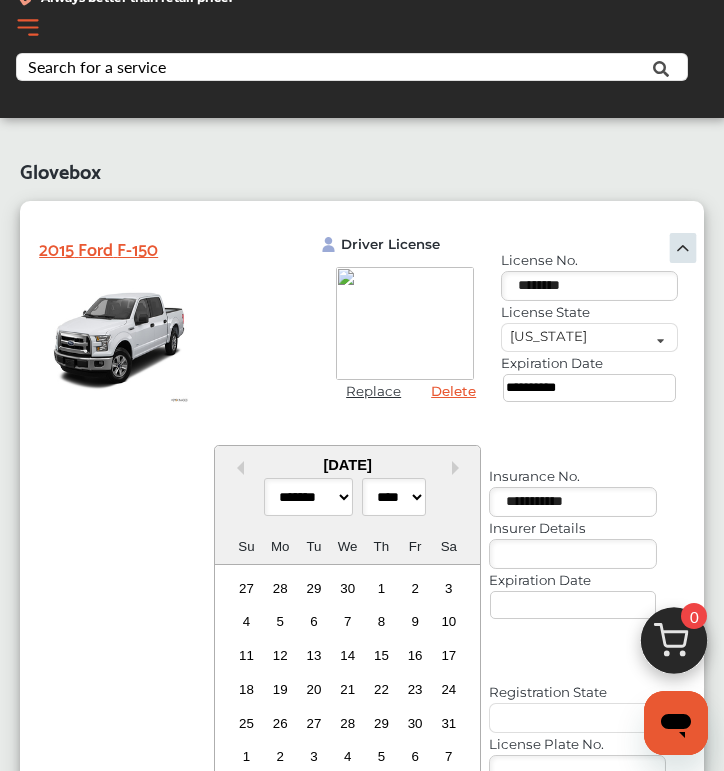select on "****" 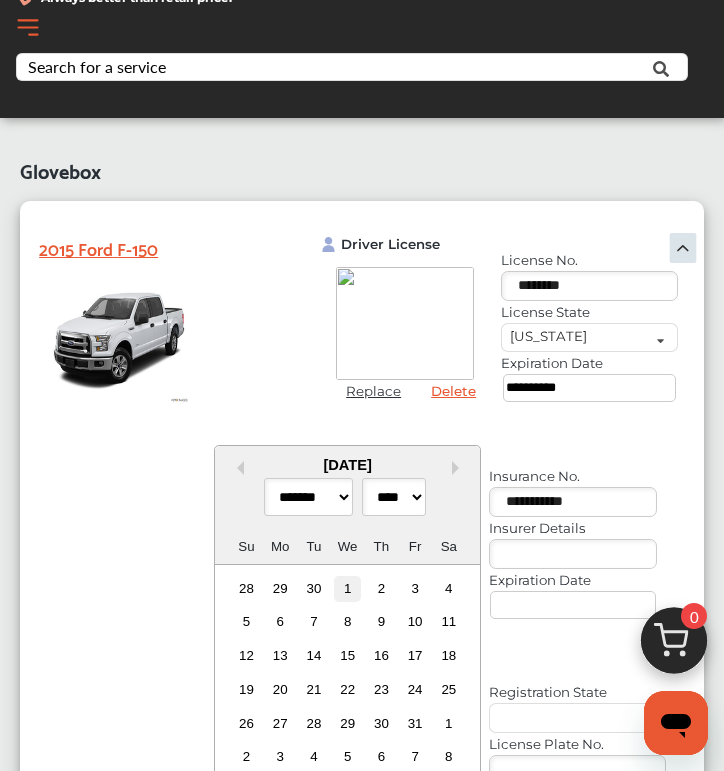 click on "1" at bounding box center [348, 588] 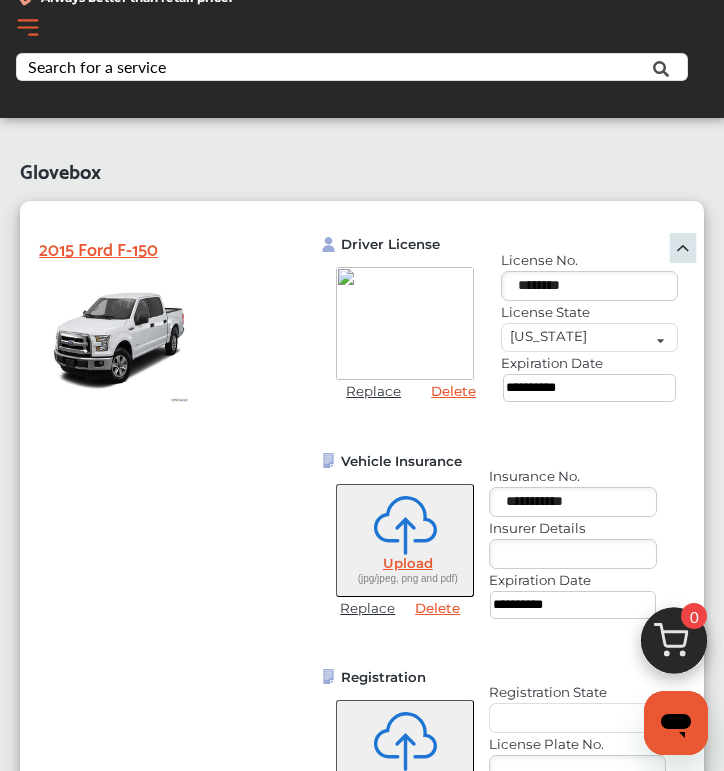 click at bounding box center (573, 554) 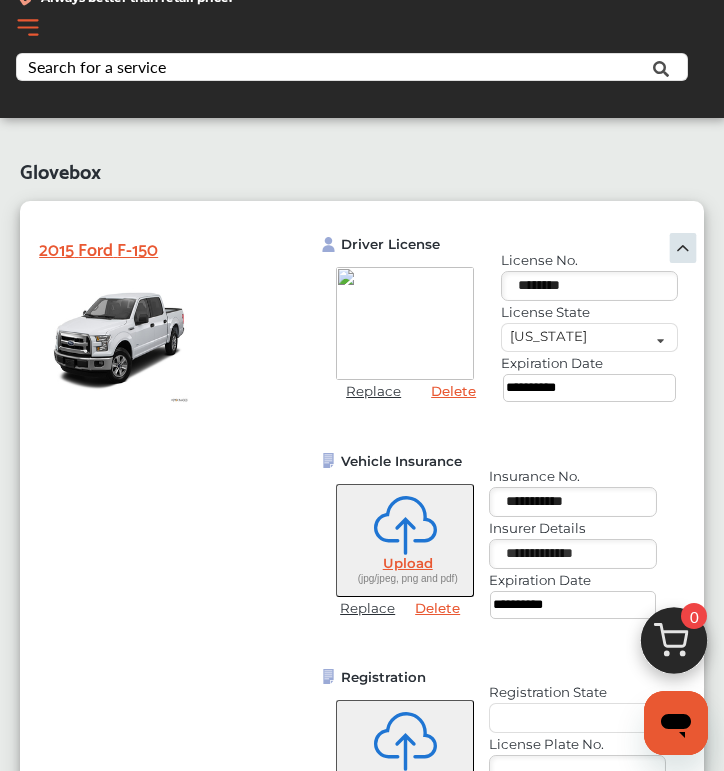 type on "**********" 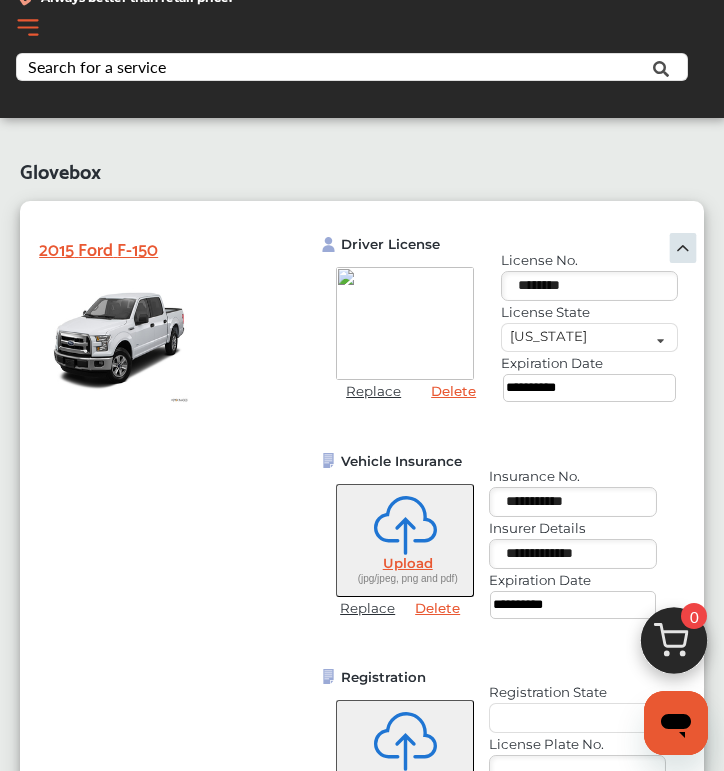 click on "Upload" at bounding box center [408, 563] 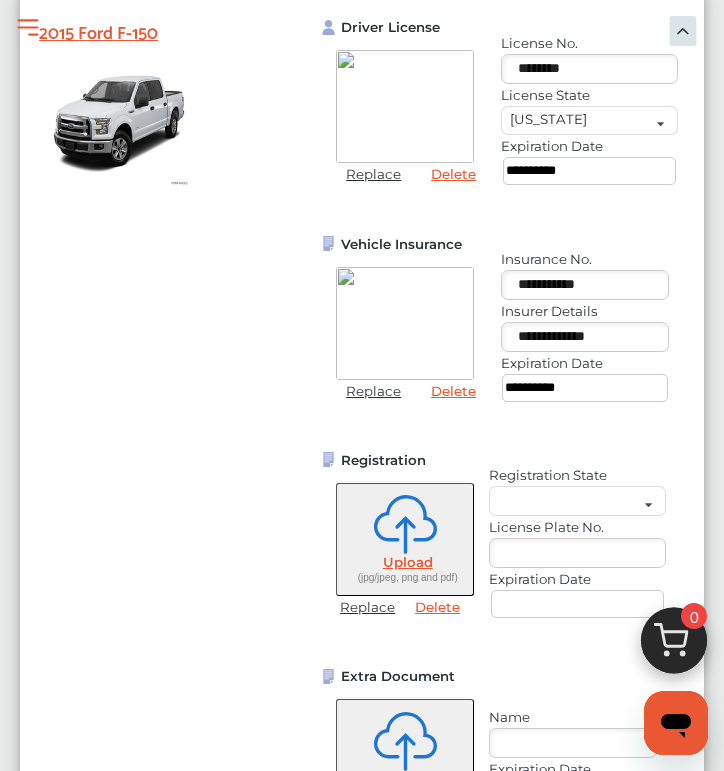 scroll, scrollTop: 312, scrollLeft: 0, axis: vertical 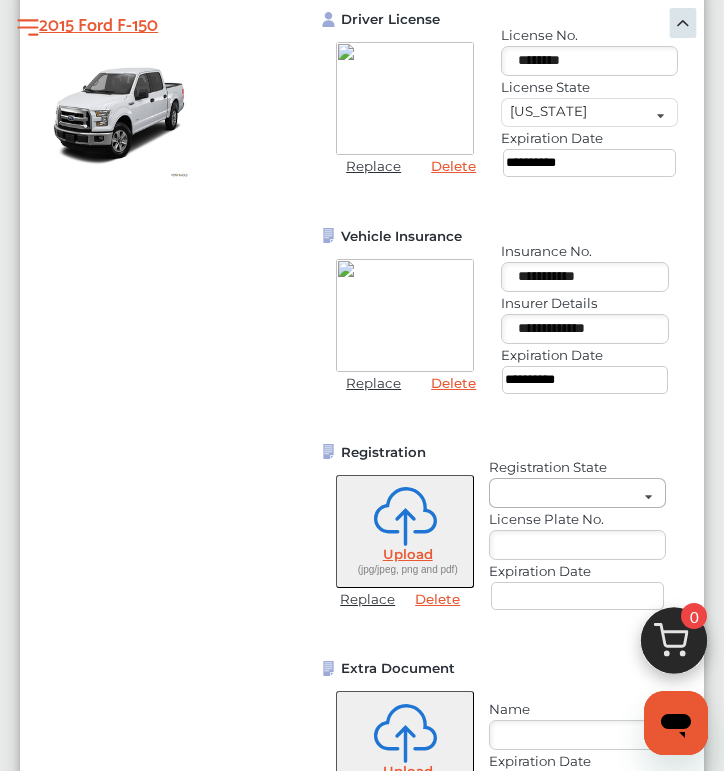 click at bounding box center (596, 498) 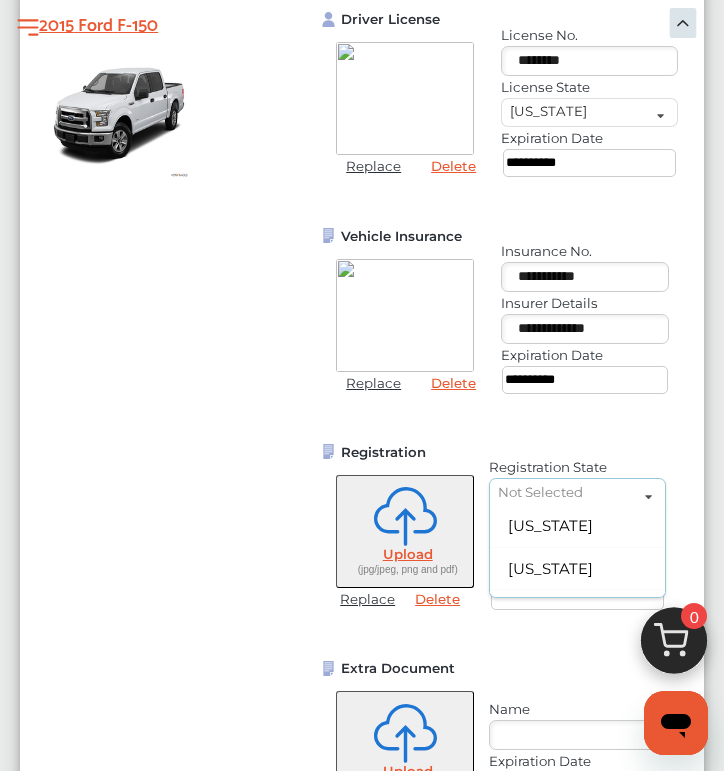 scroll, scrollTop: 2339, scrollLeft: 0, axis: vertical 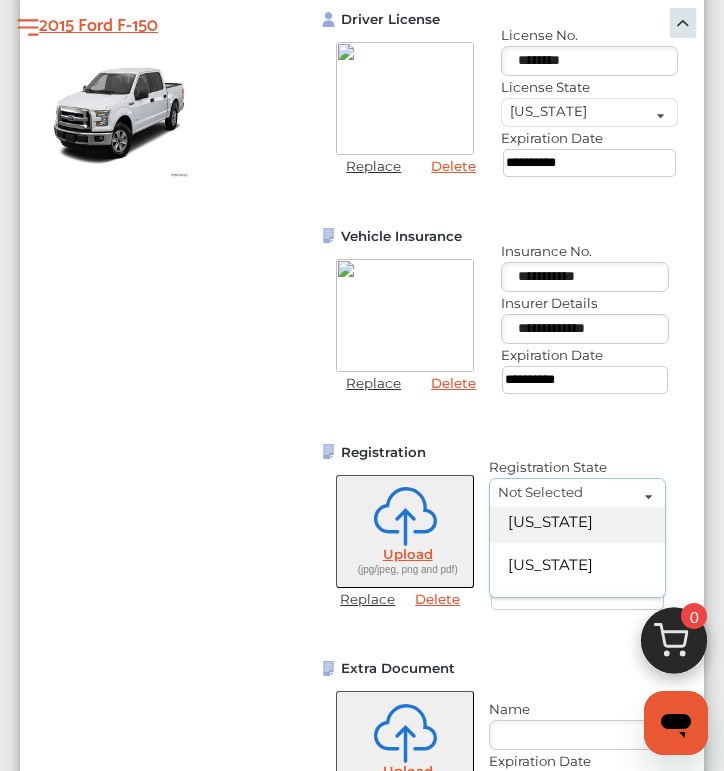 click on "[US_STATE]" at bounding box center [577, 522] 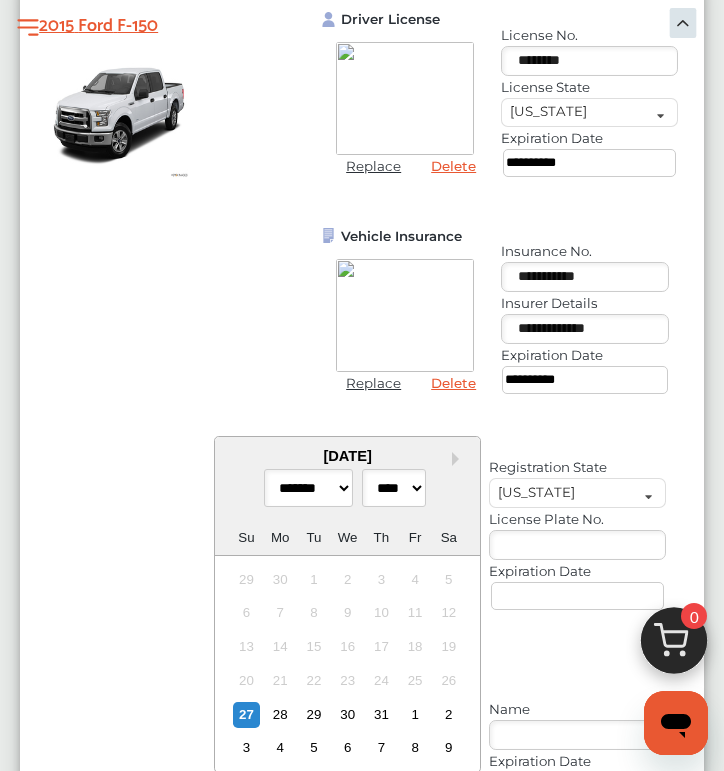 click at bounding box center [578, 596] 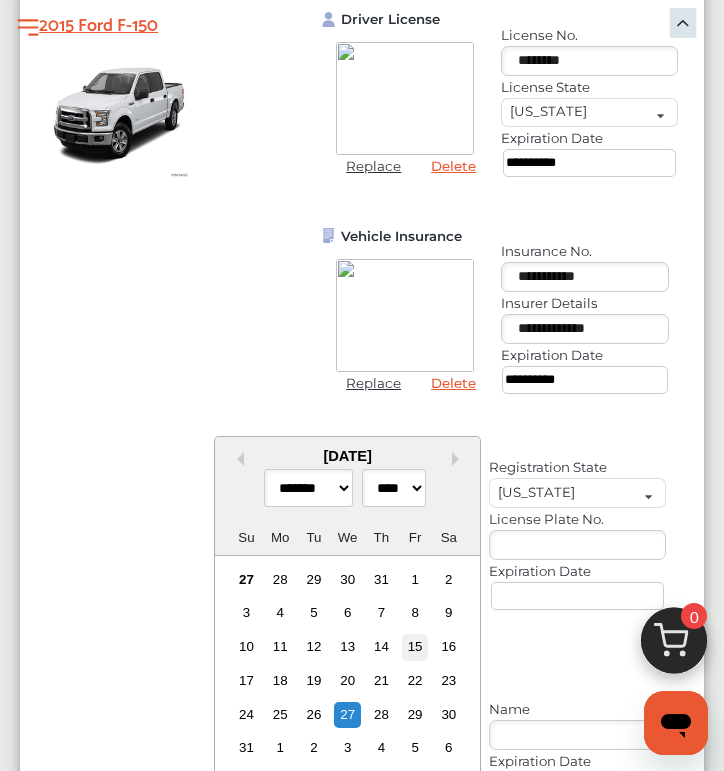 click on "15" at bounding box center [415, 647] 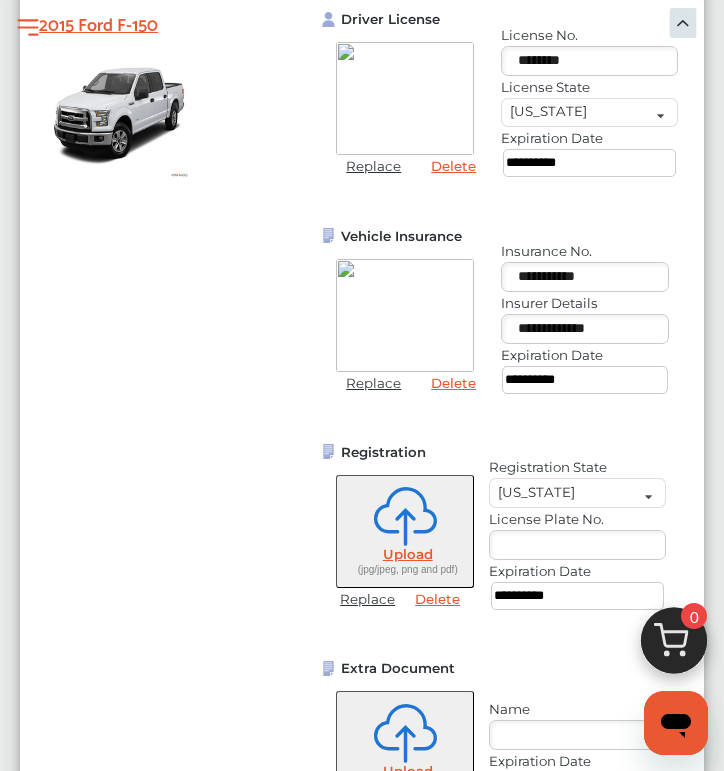 click at bounding box center (577, 545) 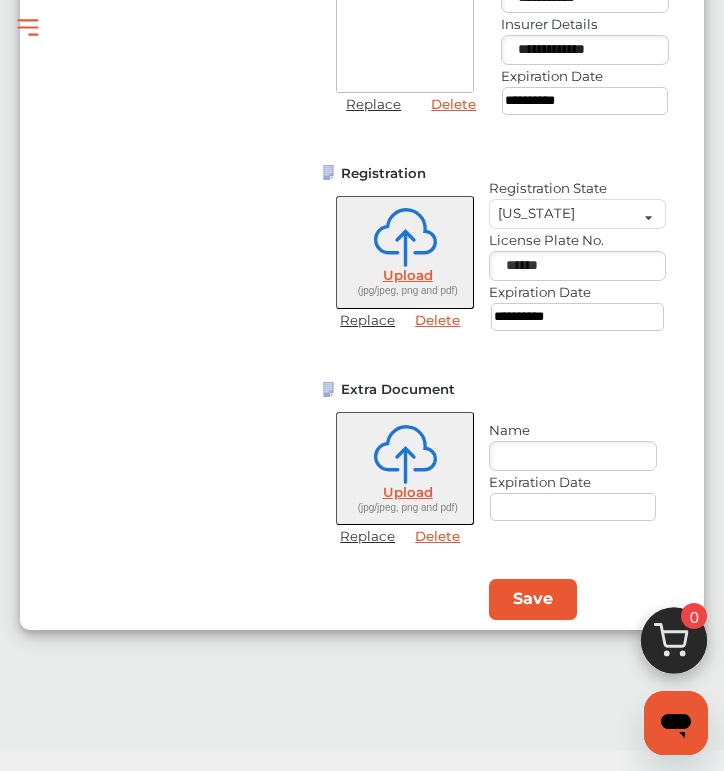 scroll, scrollTop: 607, scrollLeft: 0, axis: vertical 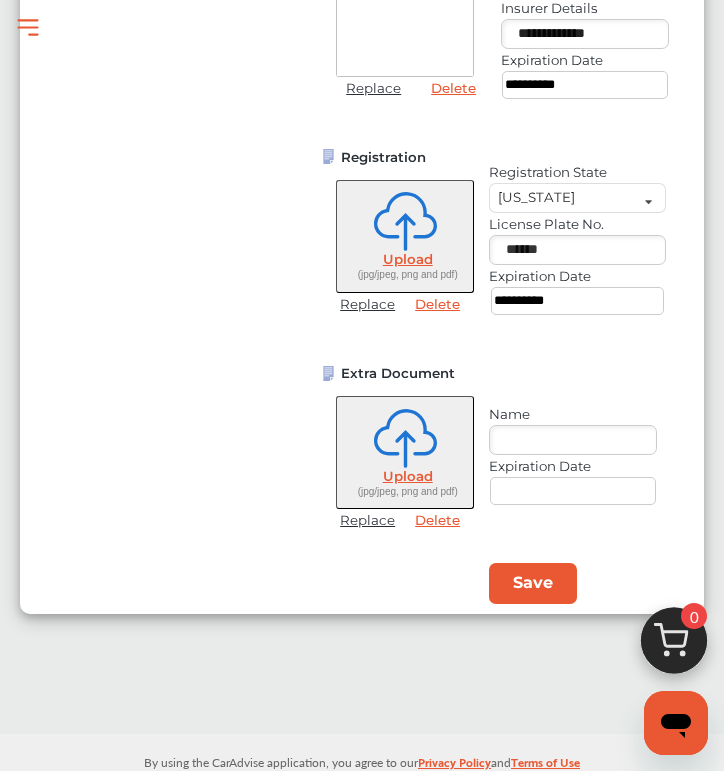 type on "******" 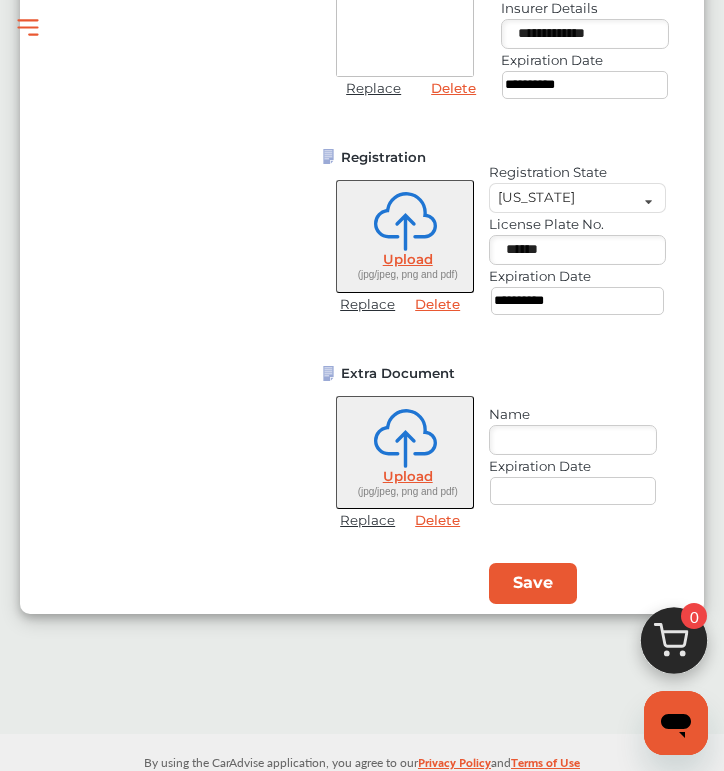 click on "Upload" at bounding box center [408, 259] 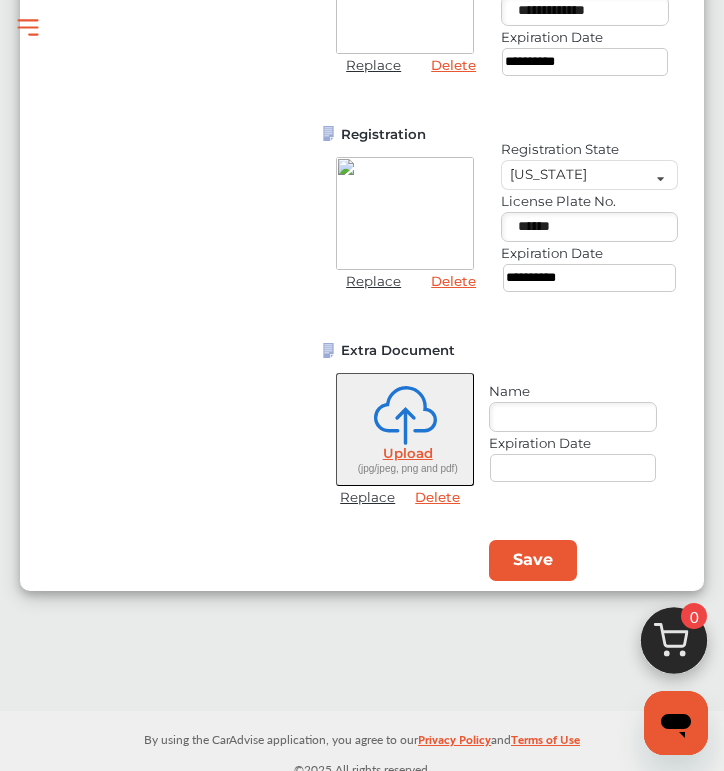 scroll, scrollTop: 637, scrollLeft: 0, axis: vertical 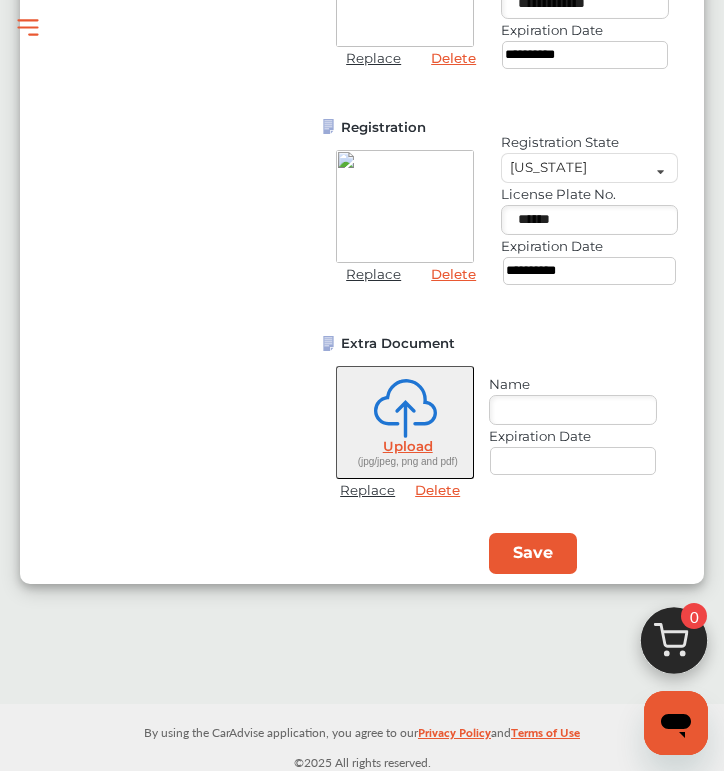 click on "**********" at bounding box center (503, 100) 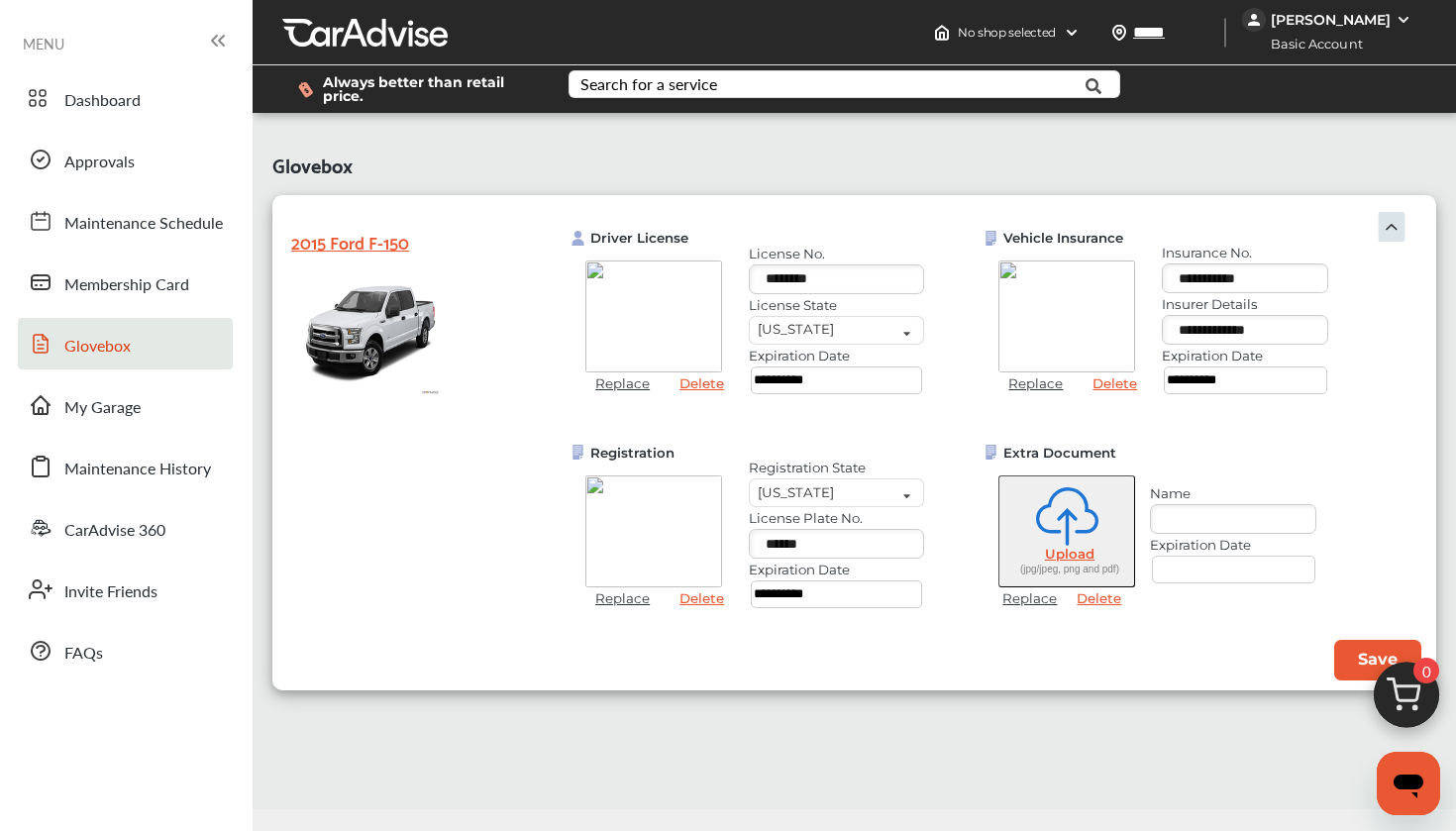 scroll, scrollTop: 0, scrollLeft: 0, axis: both 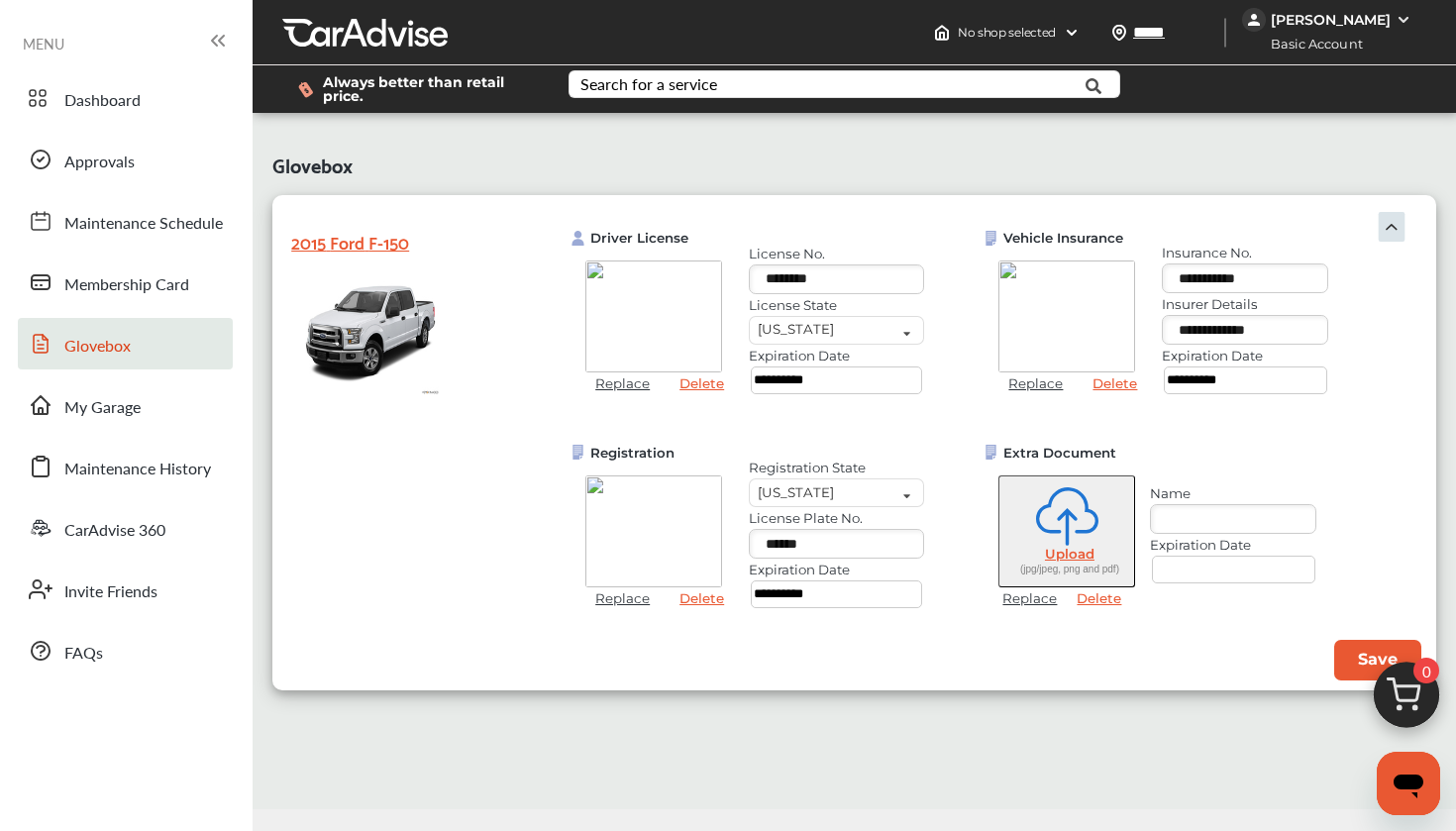 click at bounding box center [1406, 700] 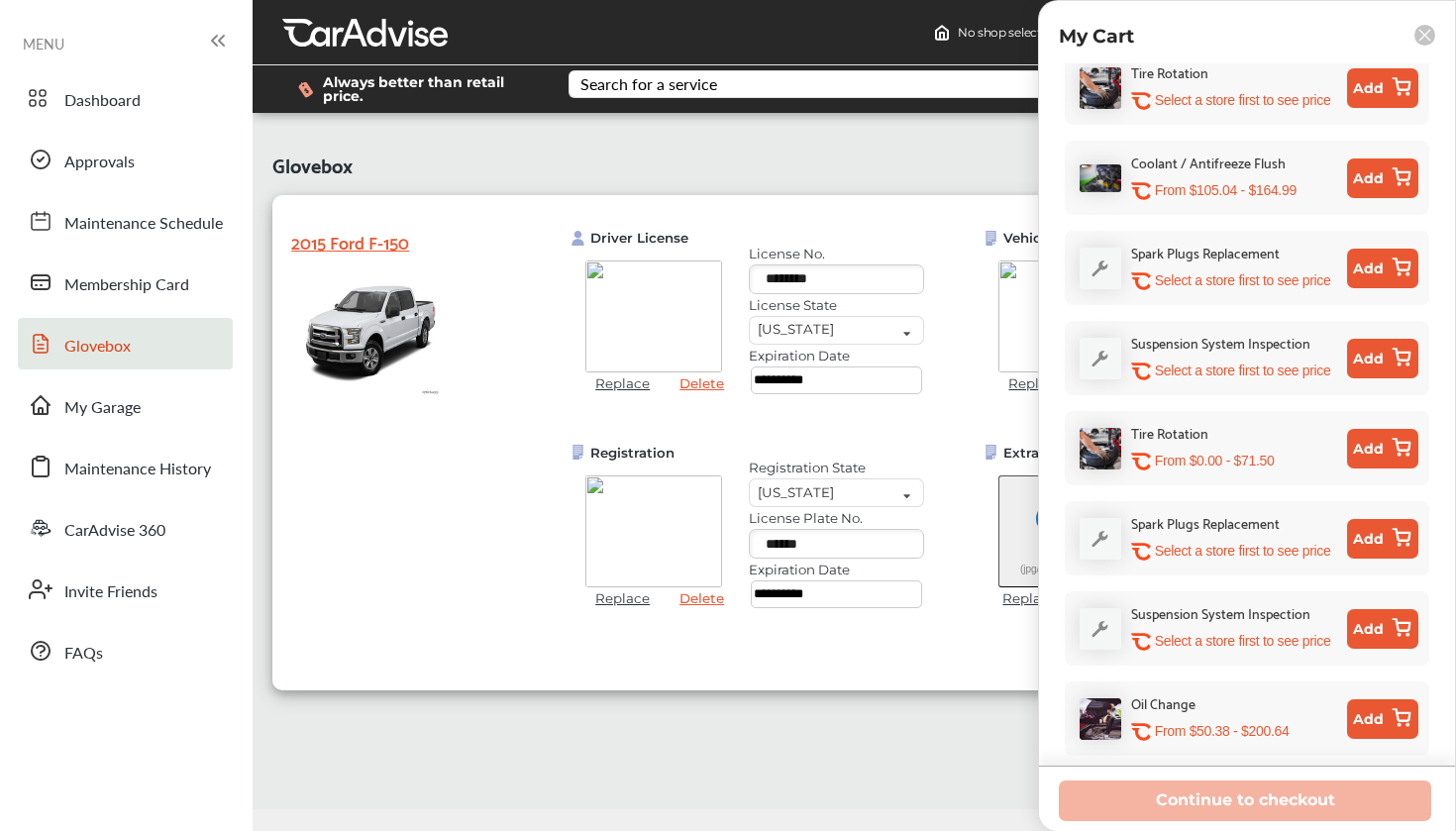 scroll, scrollTop: 450, scrollLeft: 0, axis: vertical 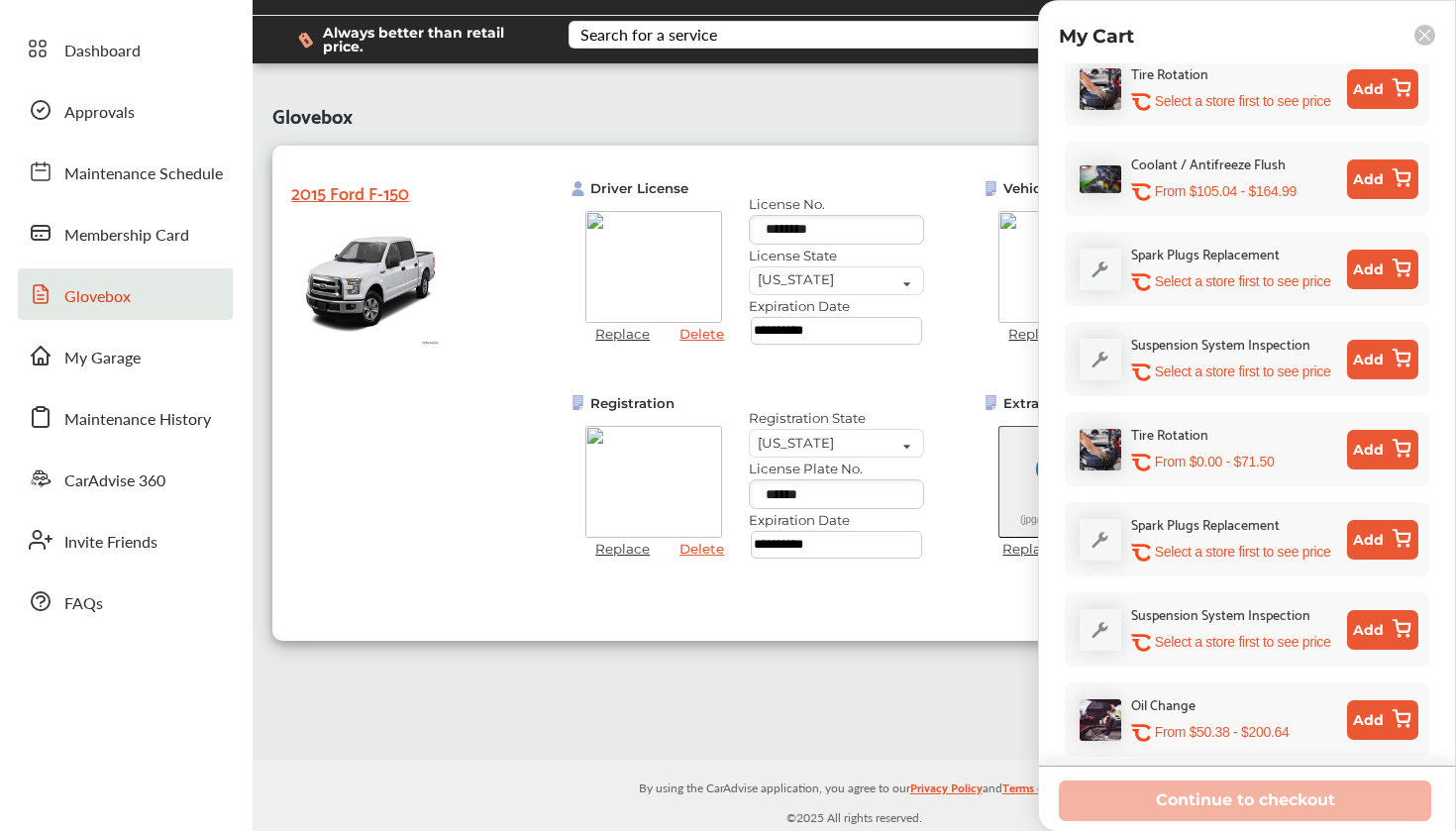 click on "**********" at bounding box center [854, 411] 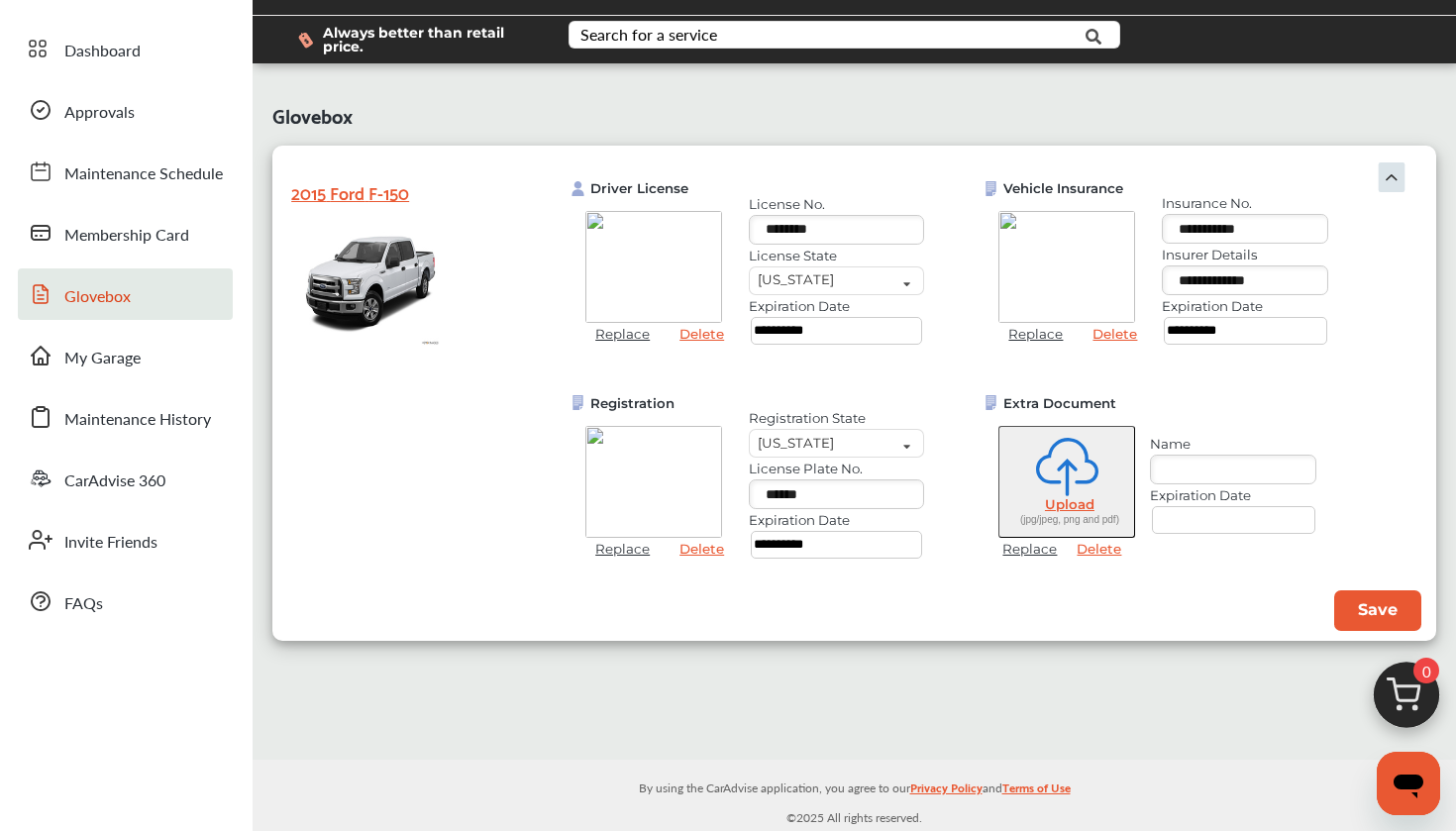 click on "**********" at bounding box center [993, 375] 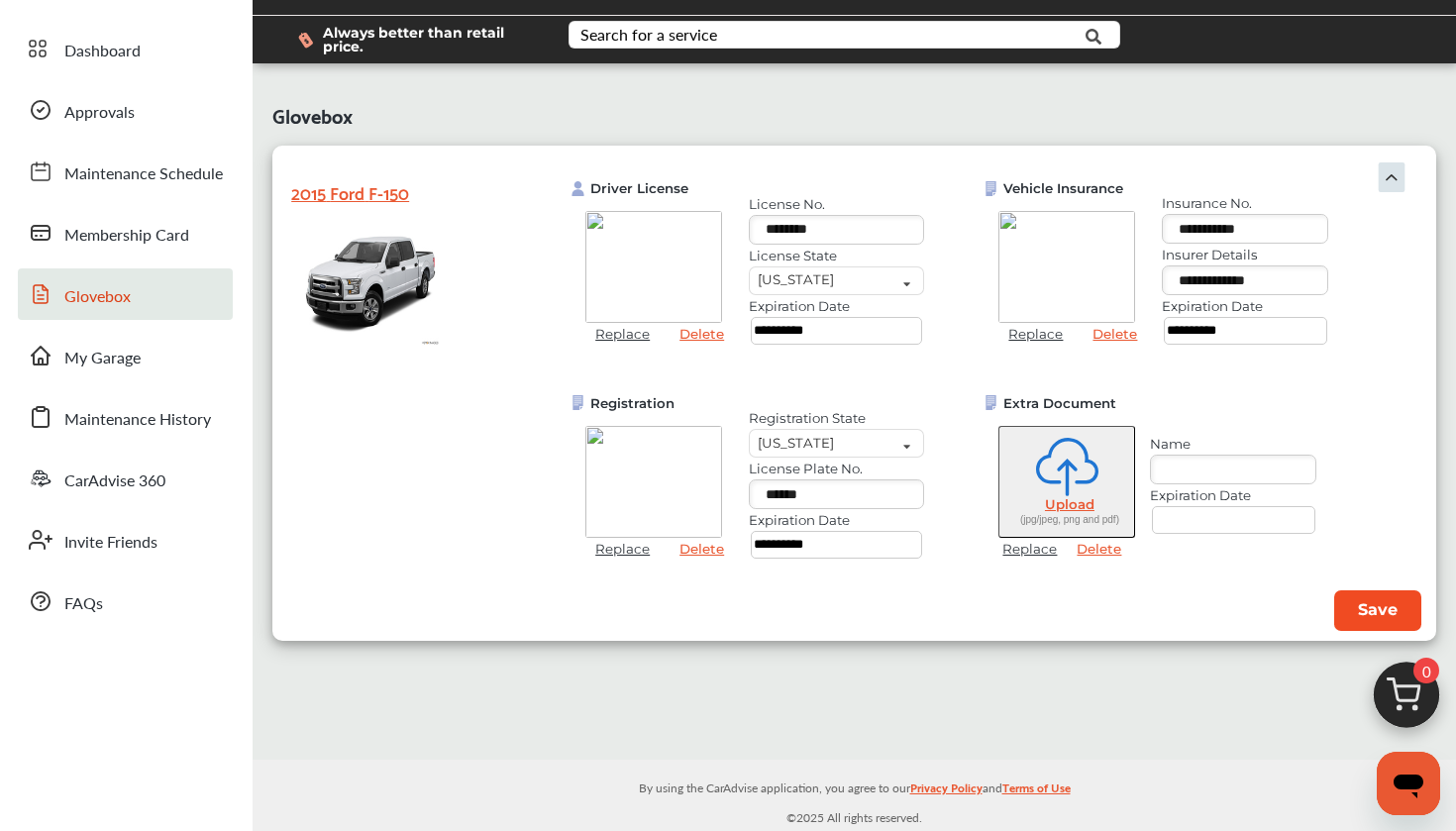 click on "Save" at bounding box center [1378, 610] 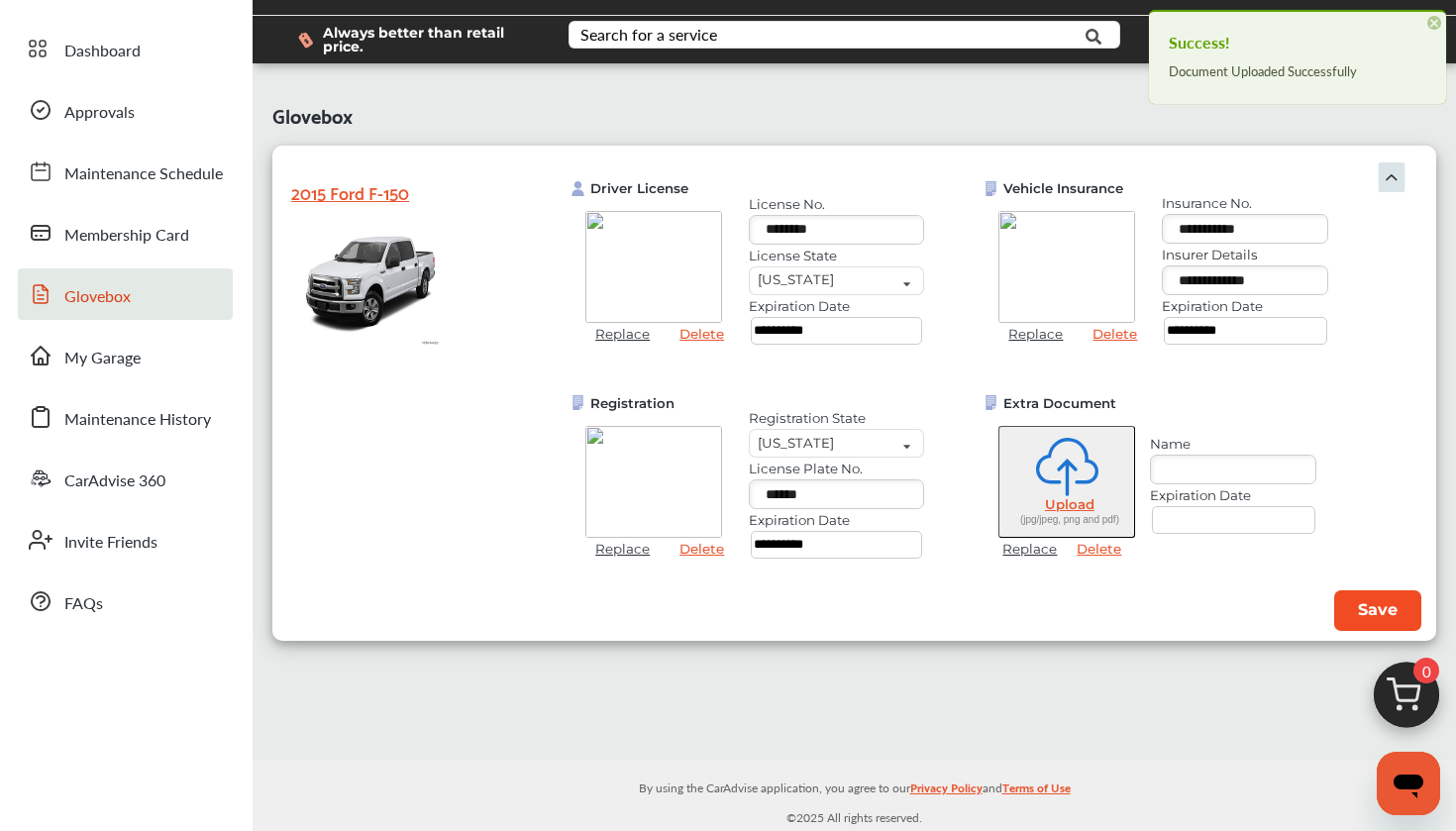 click on "Save" at bounding box center [1378, 610] 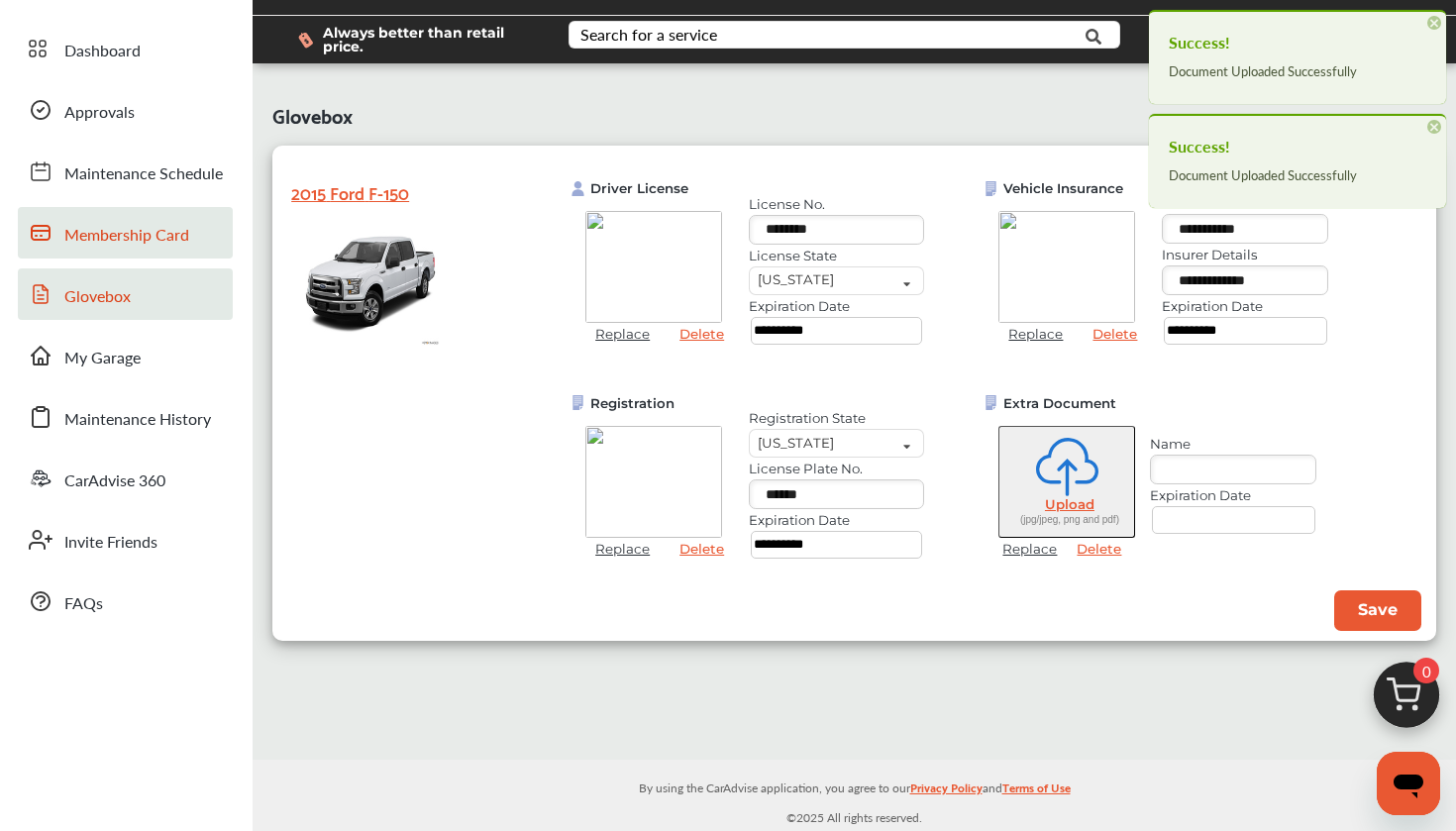 click on "Membership Card" at bounding box center (127, 236) 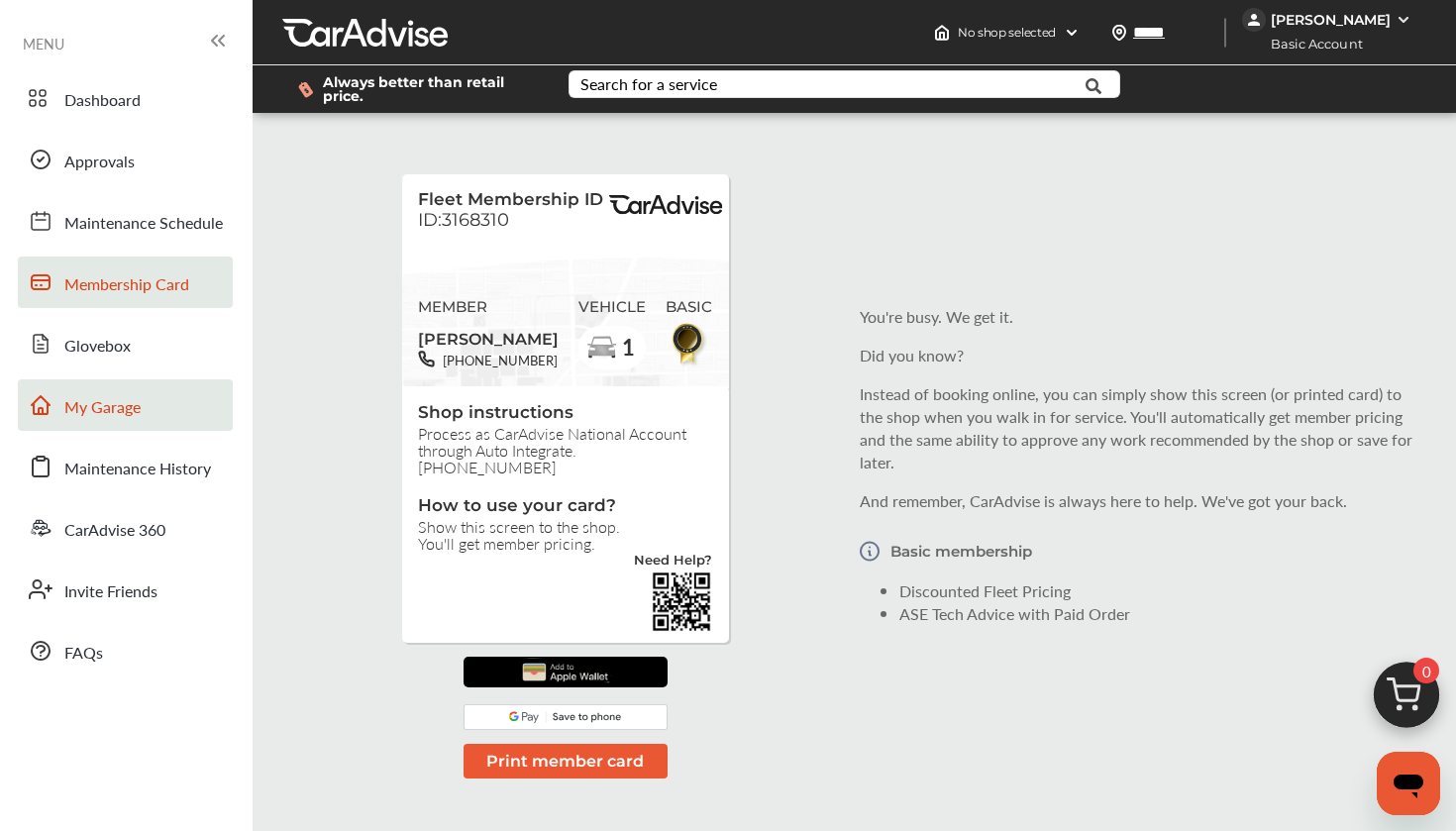 click on "My Garage" at bounding box center [102, 408] 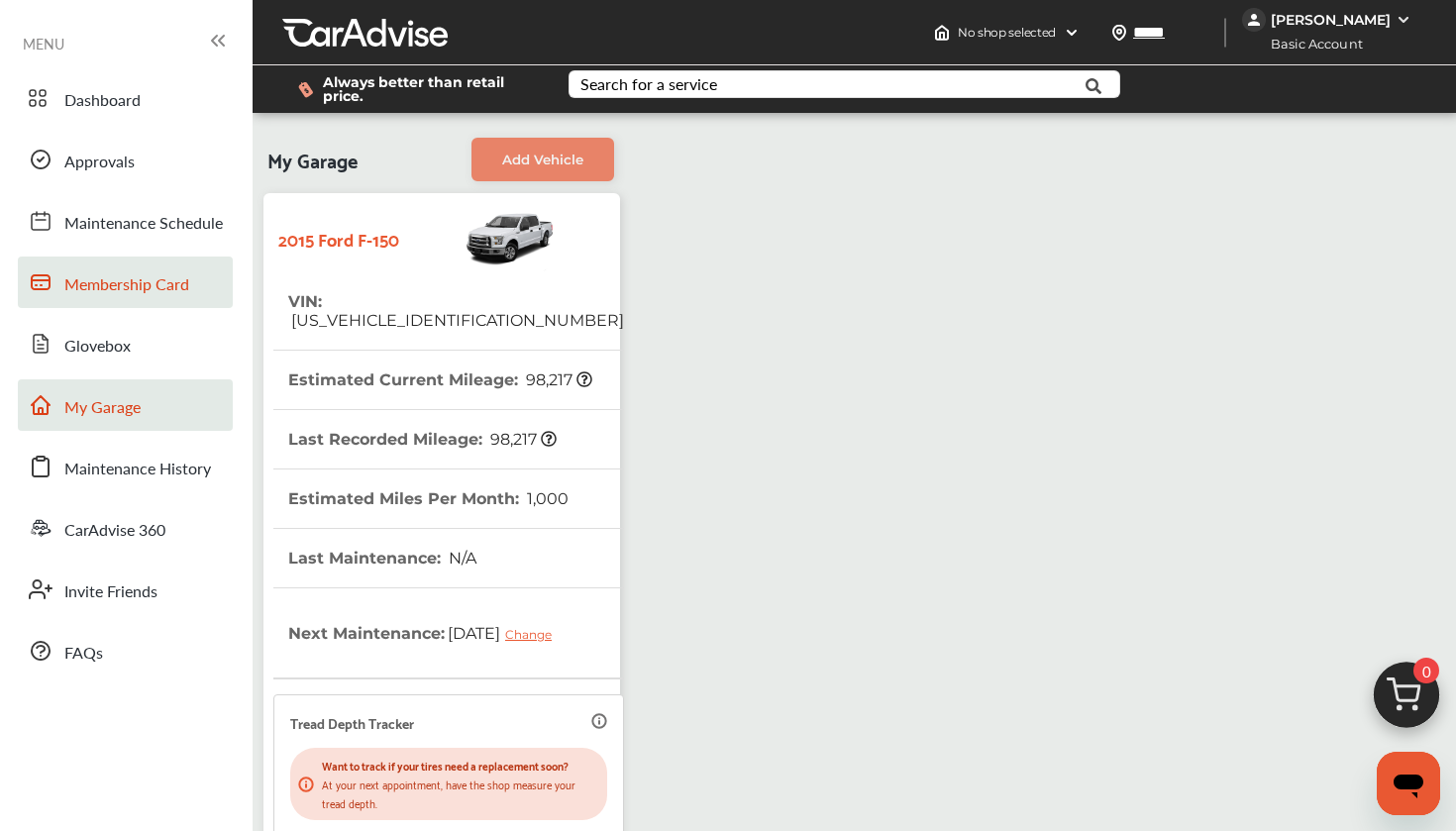 click on "Membership Card" at bounding box center (127, 285) 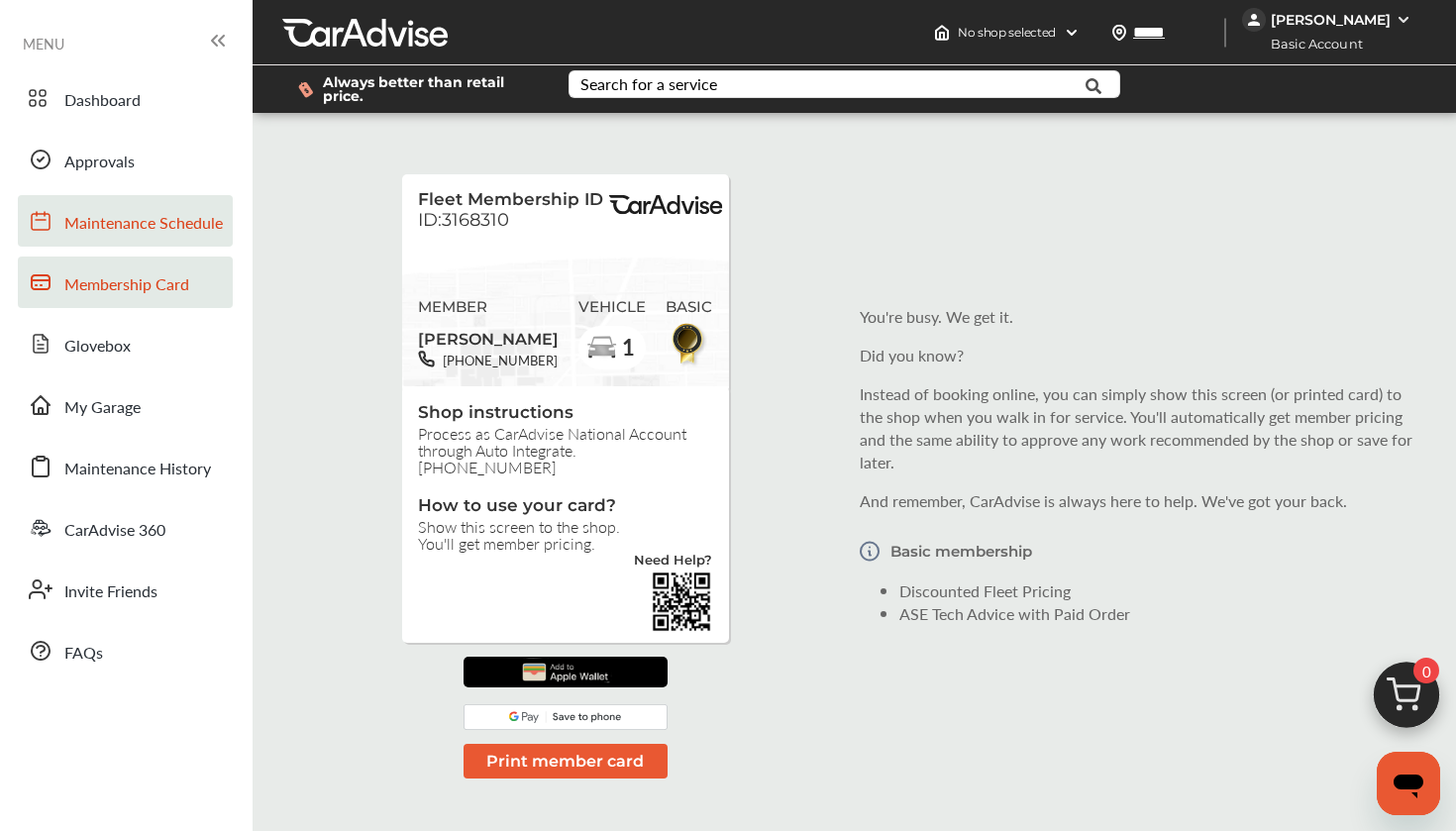 click on "Maintenance Schedule" at bounding box center (125, 221) 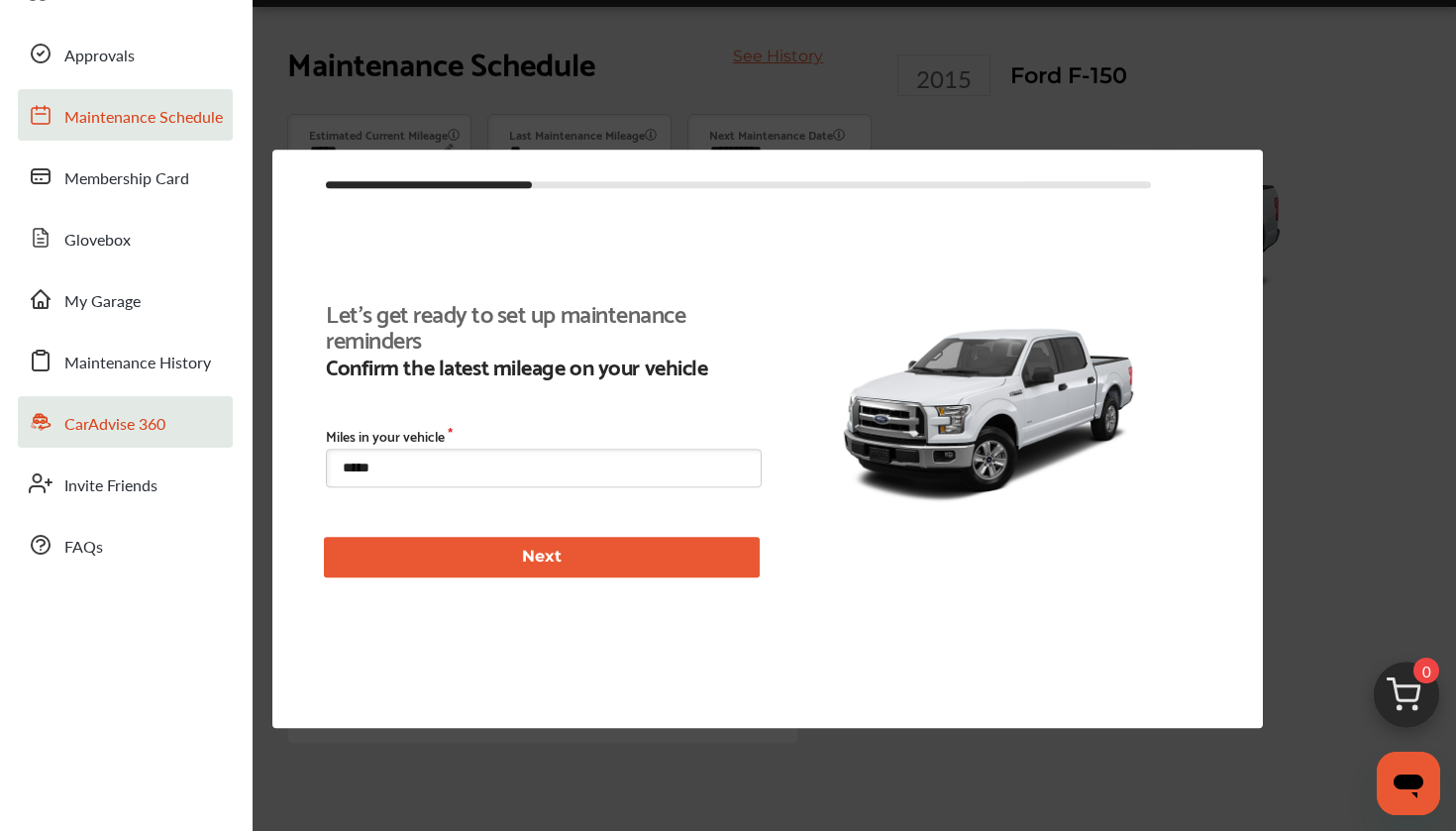 scroll, scrollTop: 344, scrollLeft: 0, axis: vertical 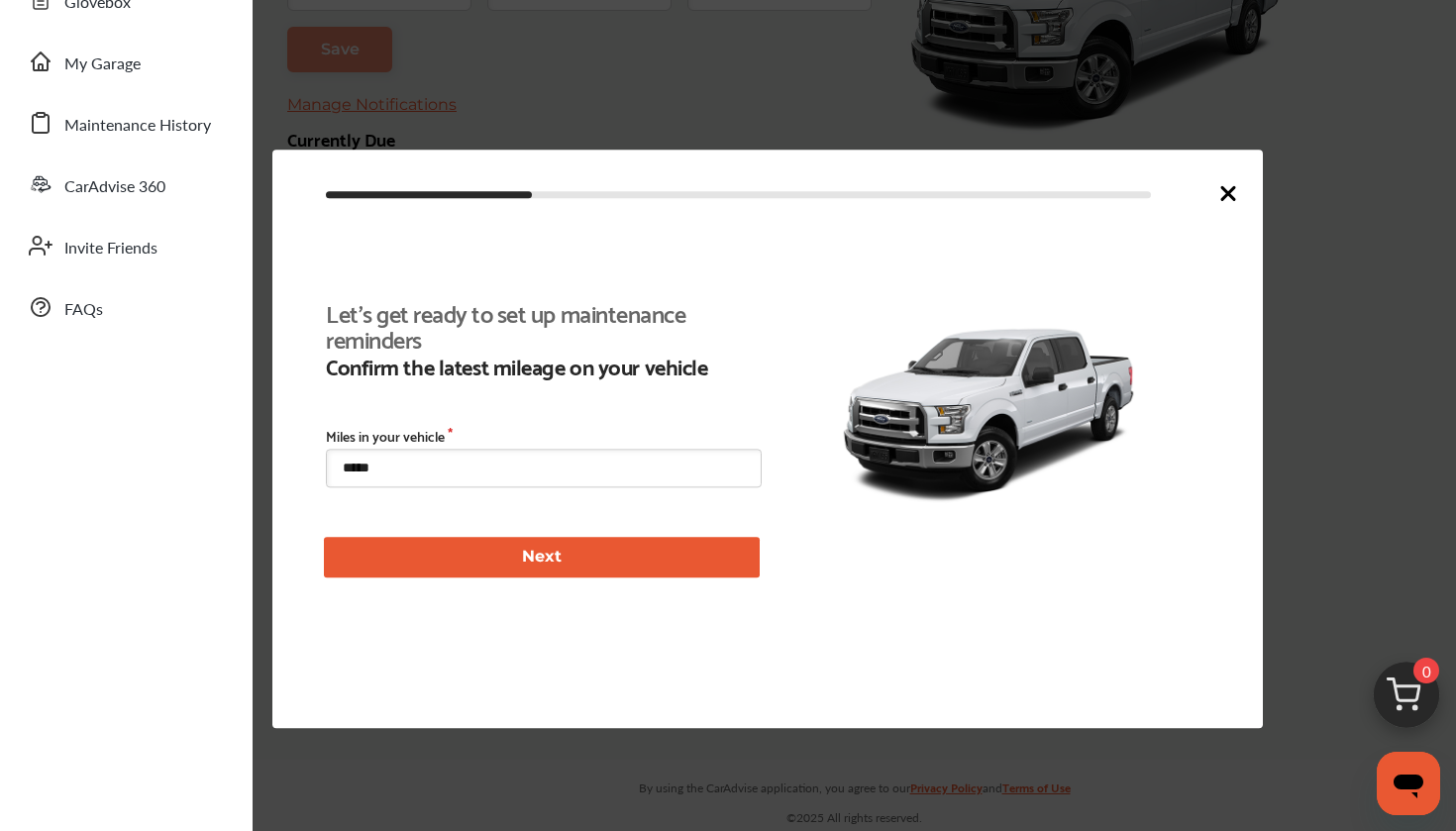 click 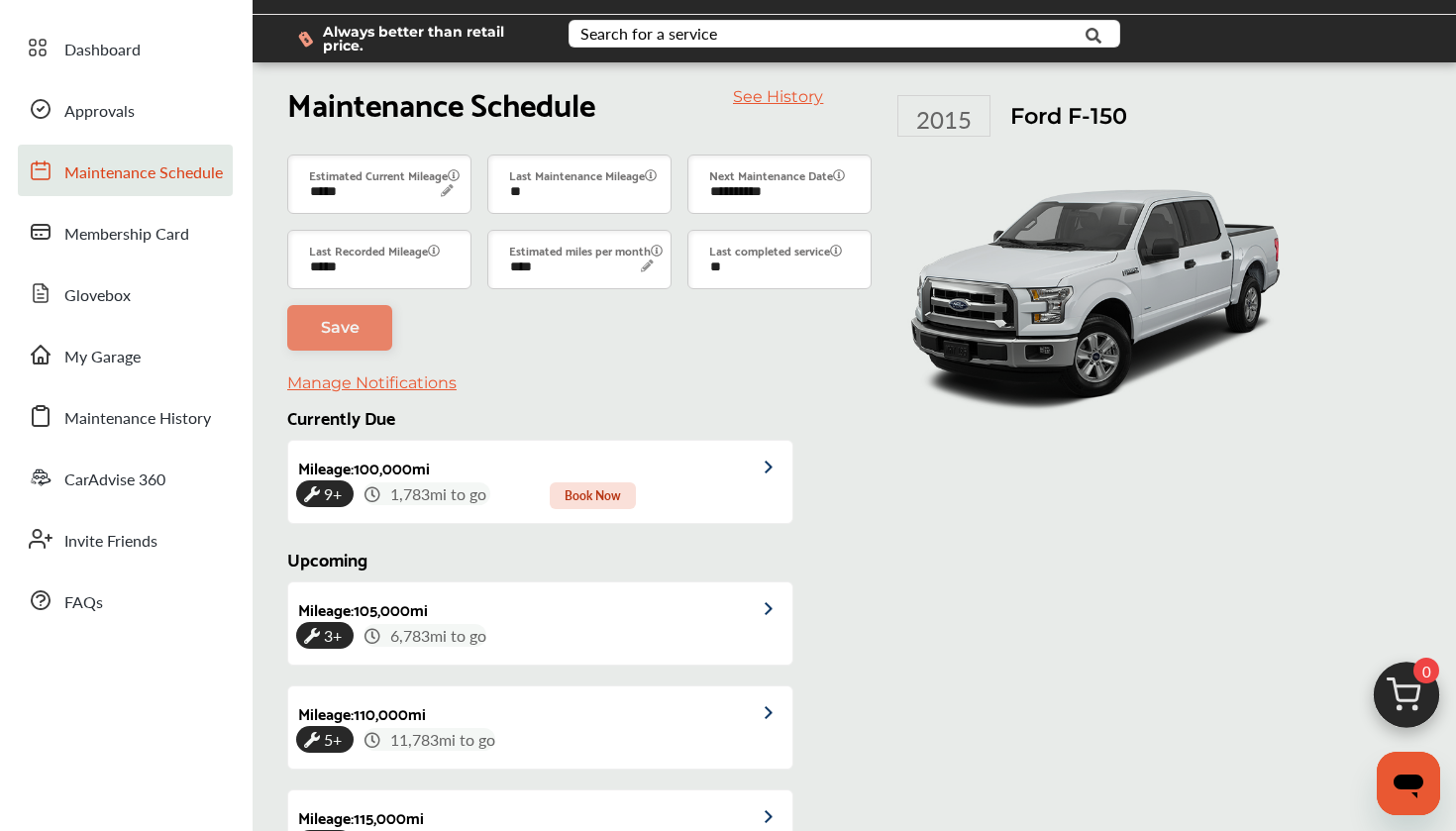 scroll, scrollTop: 53, scrollLeft: 0, axis: vertical 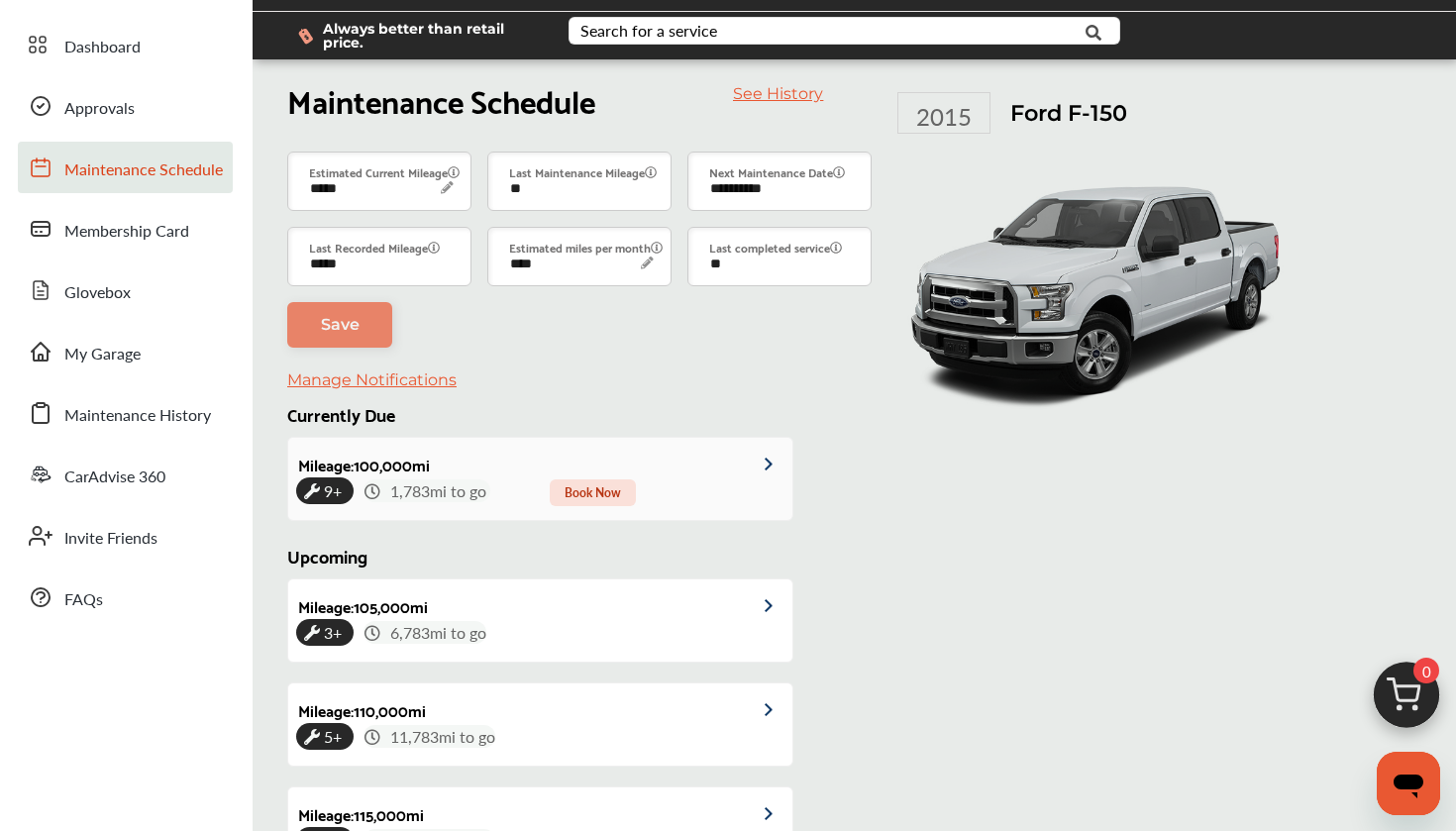 click at bounding box center [762, 462] 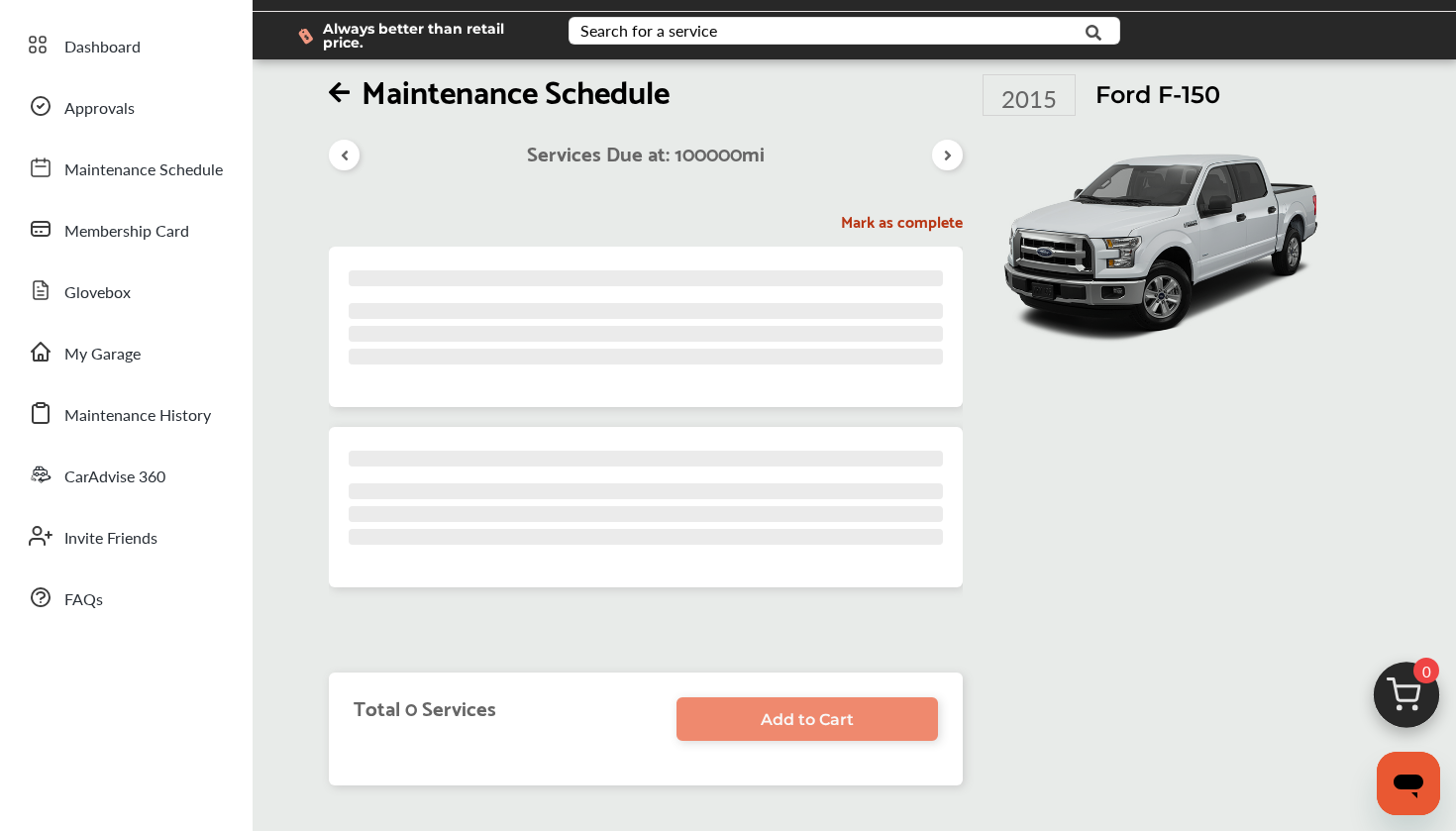 scroll, scrollTop: 0, scrollLeft: 0, axis: both 